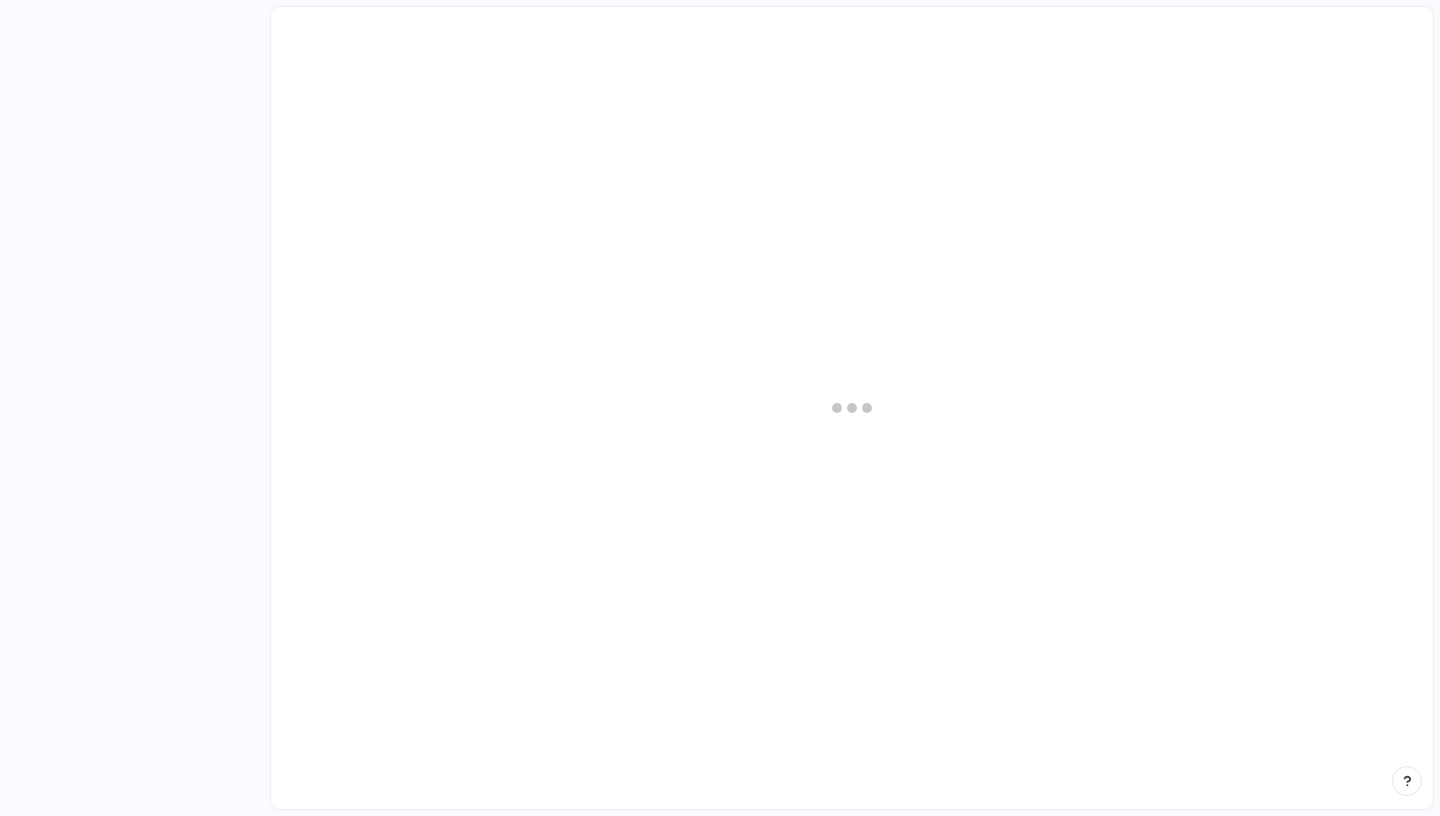scroll, scrollTop: 0, scrollLeft: 0, axis: both 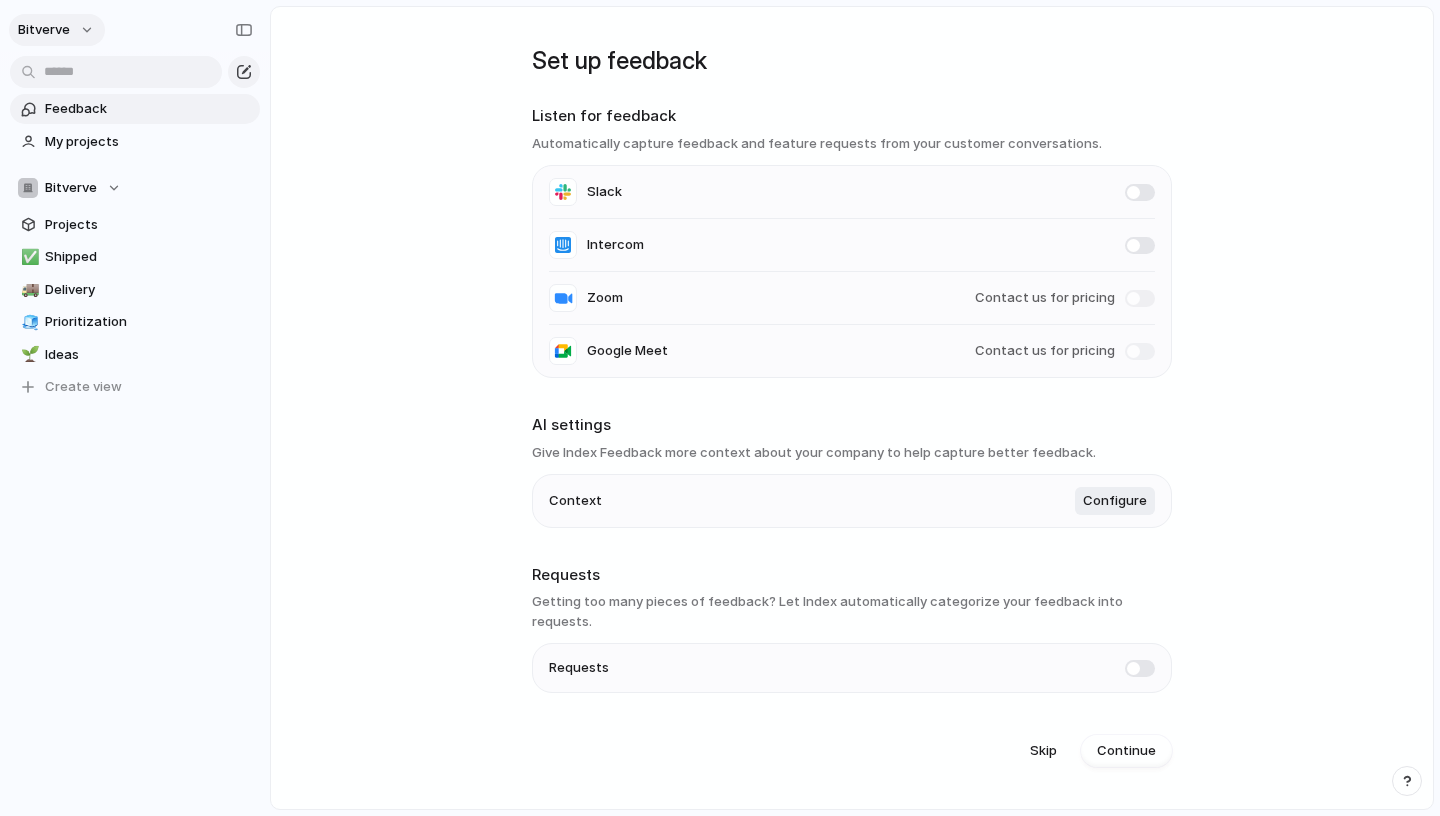 click on "bitverve" at bounding box center [57, 30] 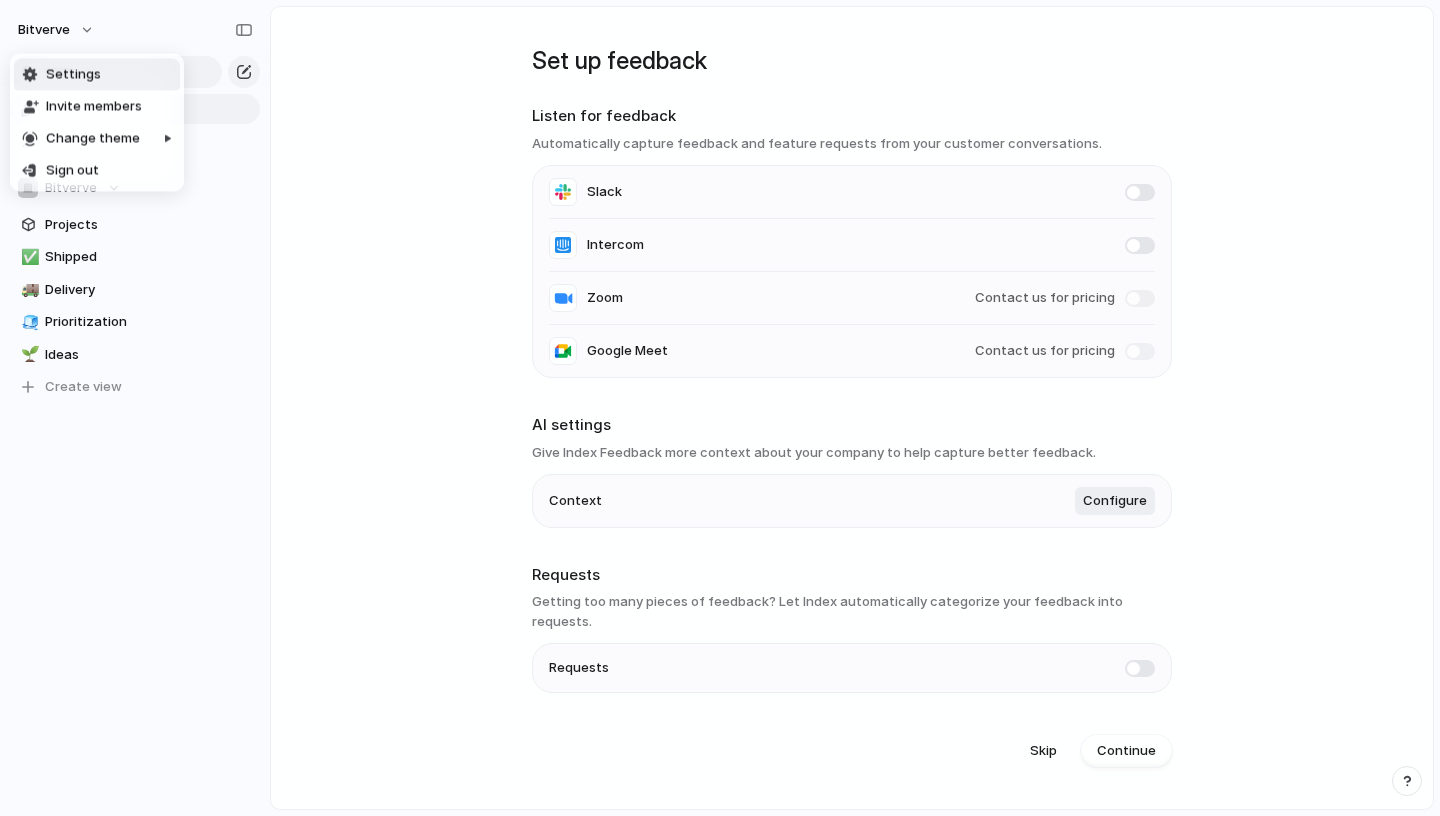click on "Settings" at bounding box center (73, 75) 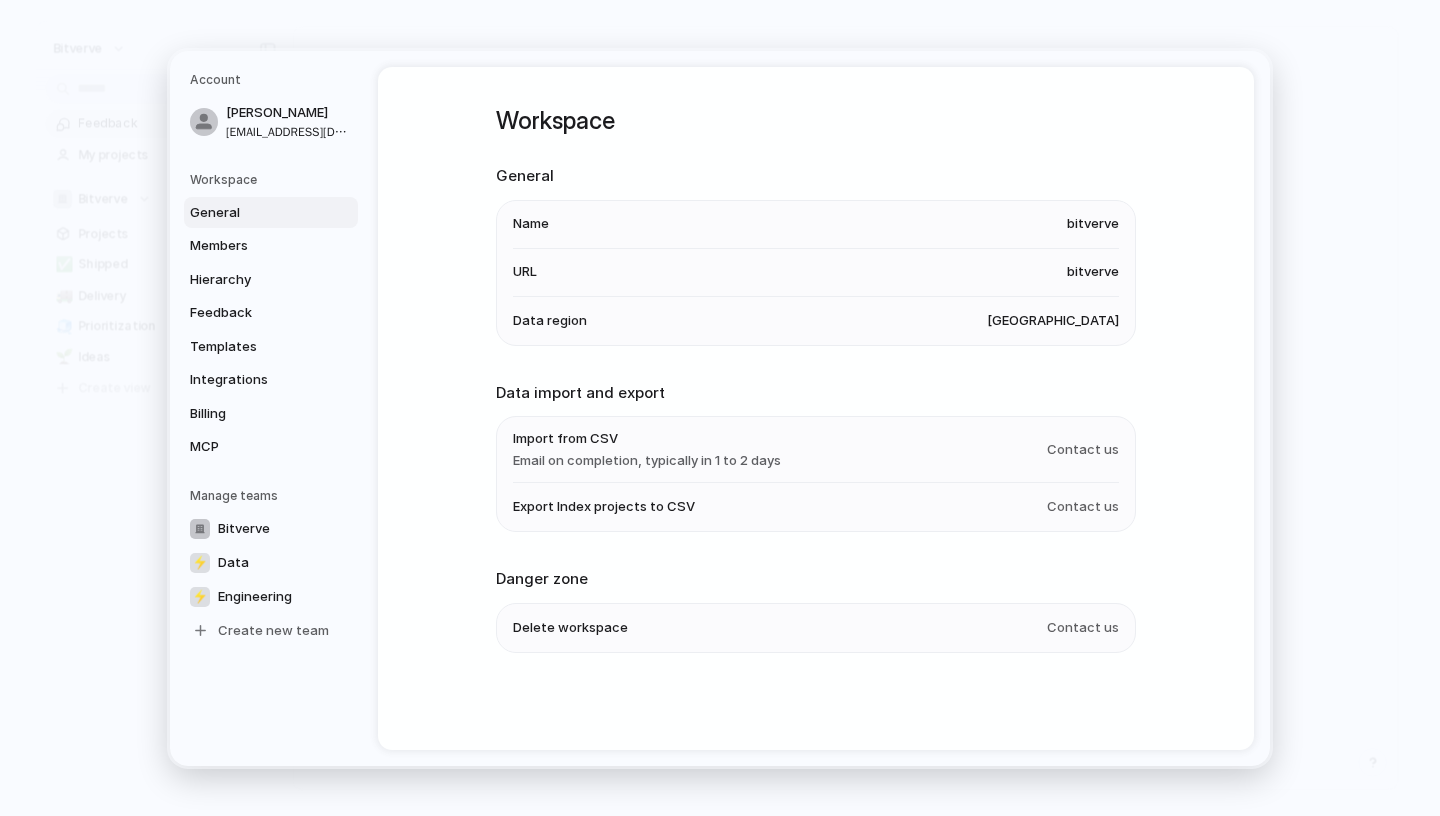 click on "Name bitverve" at bounding box center (816, 224) 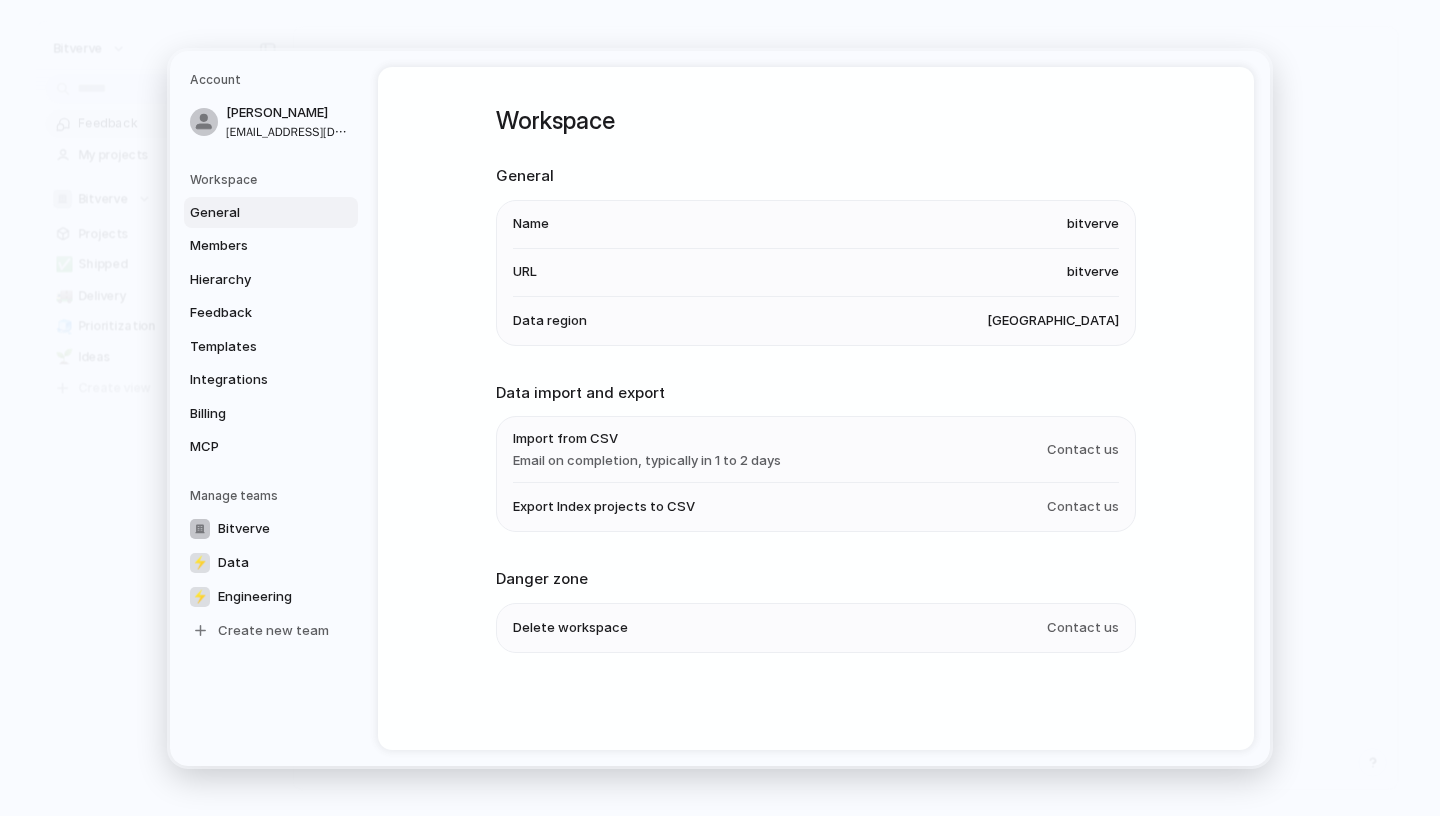 click on "[GEOGRAPHIC_DATA]" at bounding box center (1053, 320) 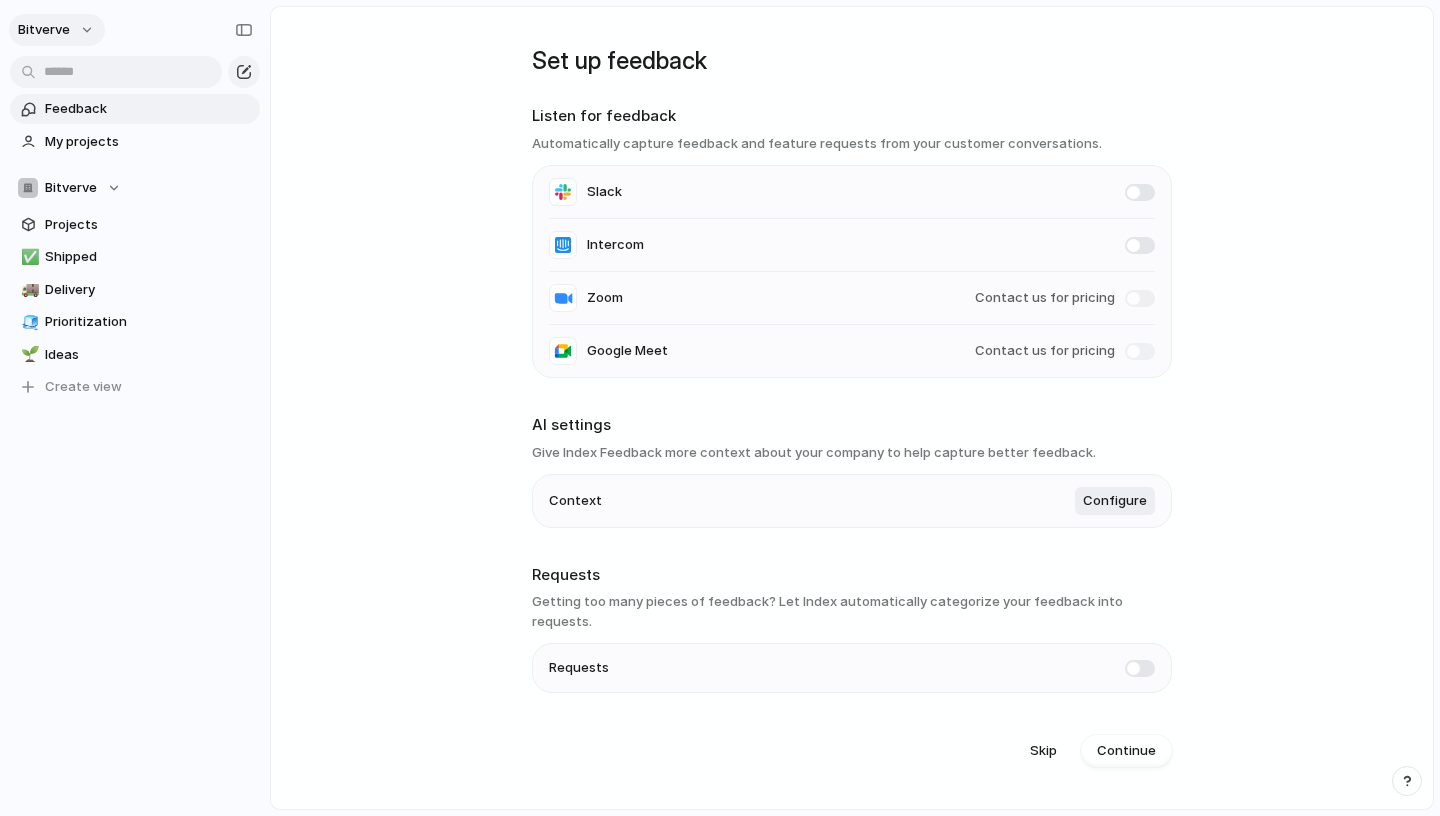 click on "bitverve" at bounding box center (57, 30) 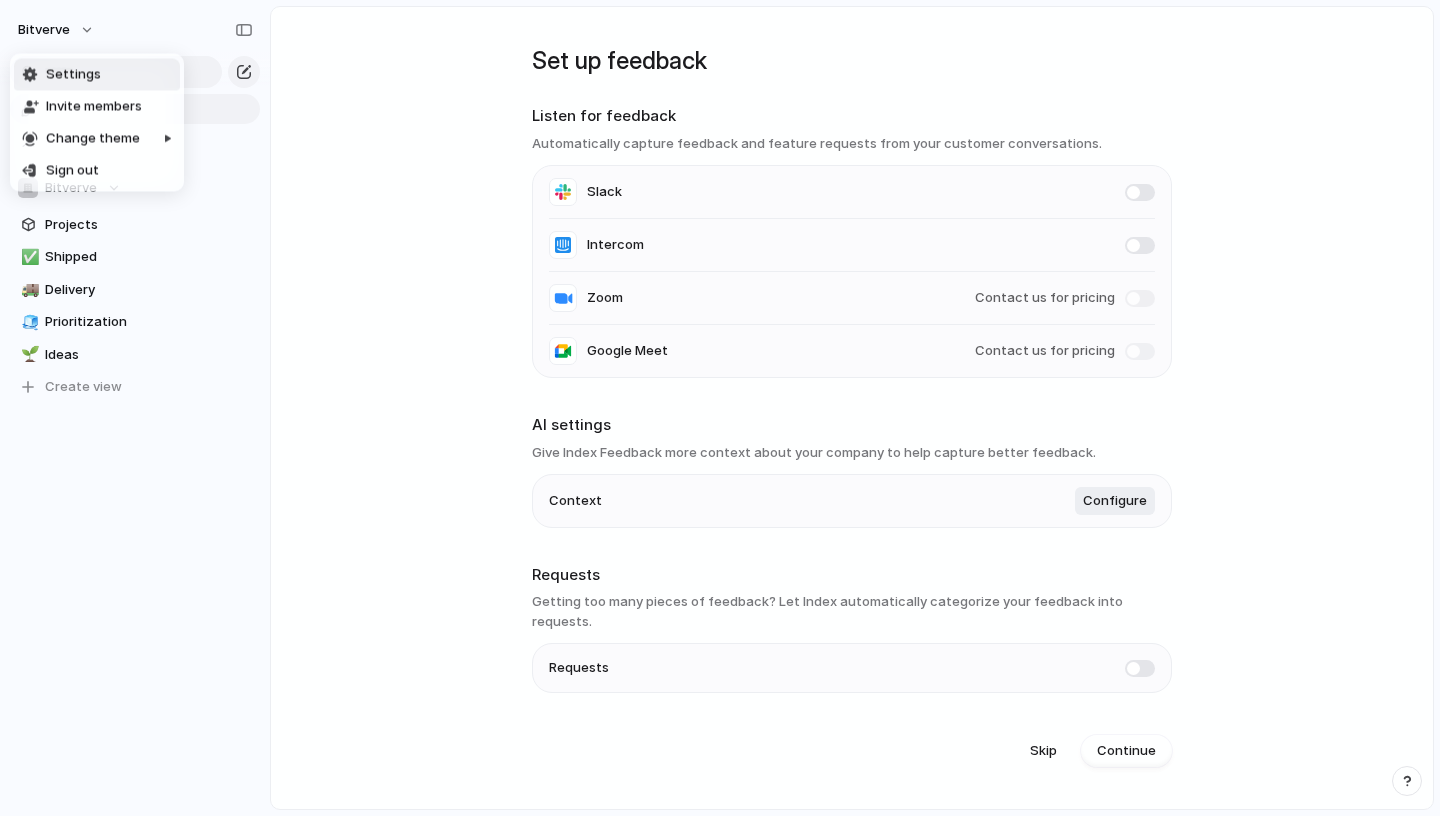 click on "Settings" at bounding box center (73, 75) 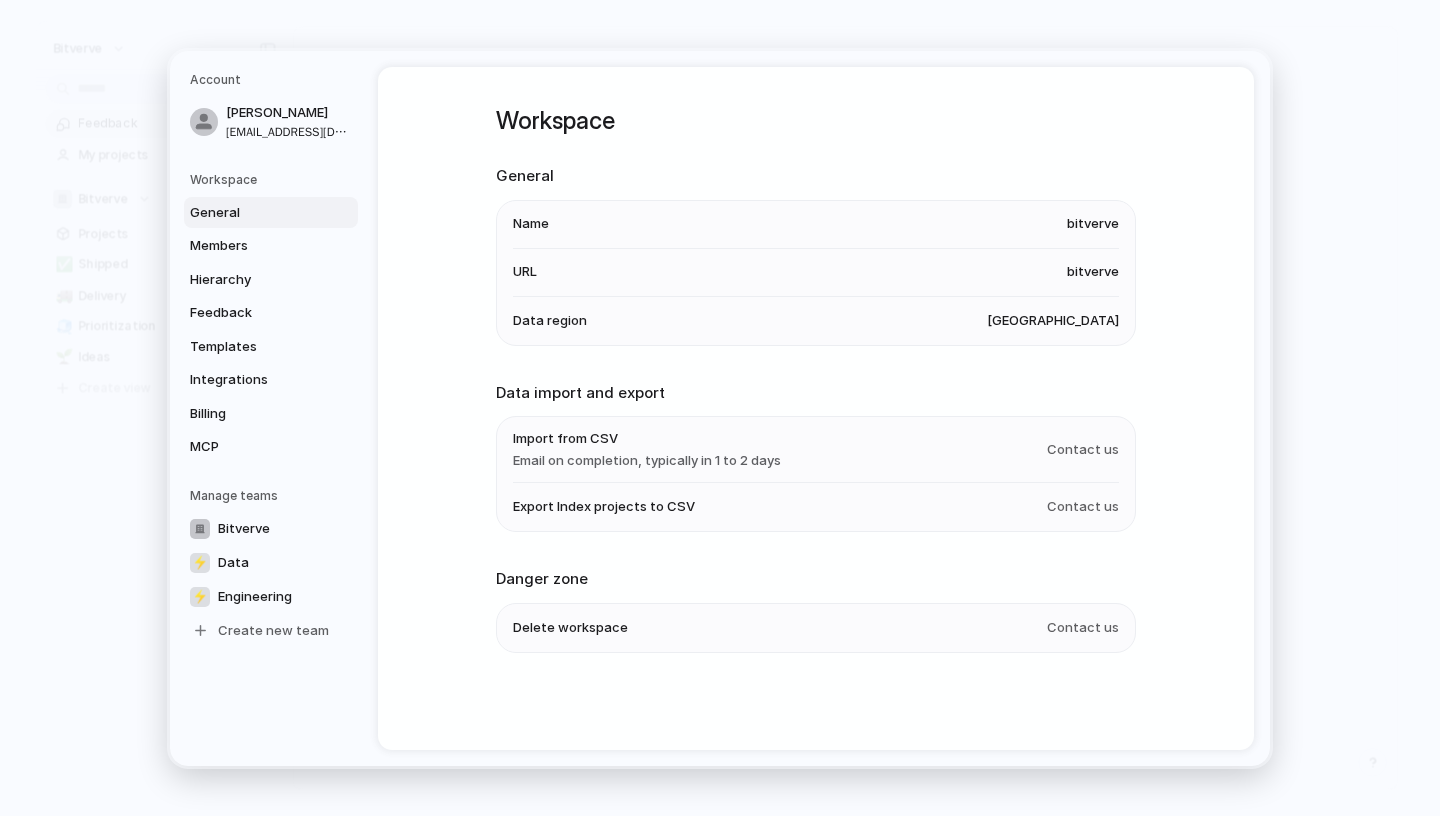 click on "bitverve" at bounding box center (1093, 224) 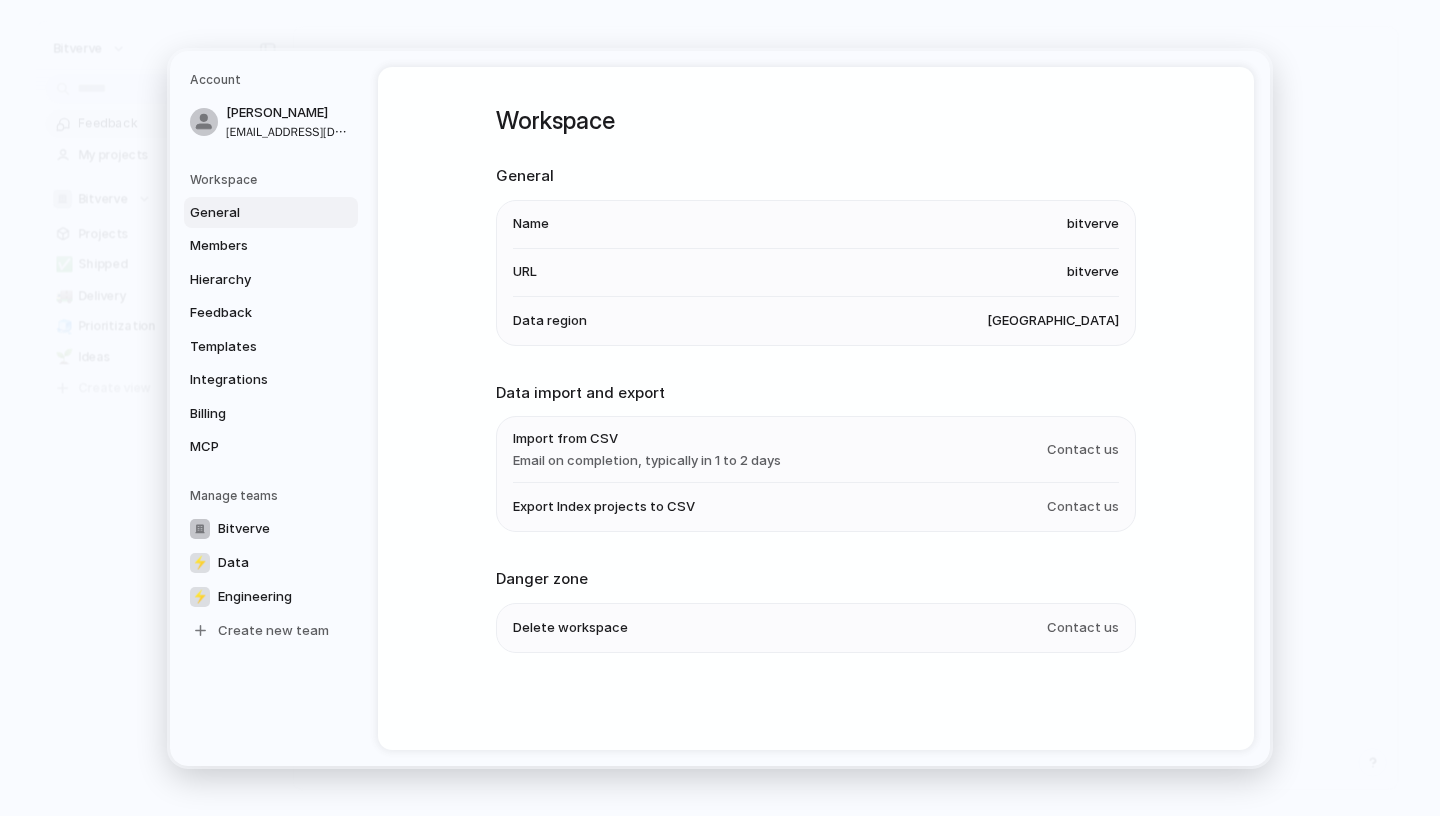 click on "bitverve" at bounding box center [1093, 224] 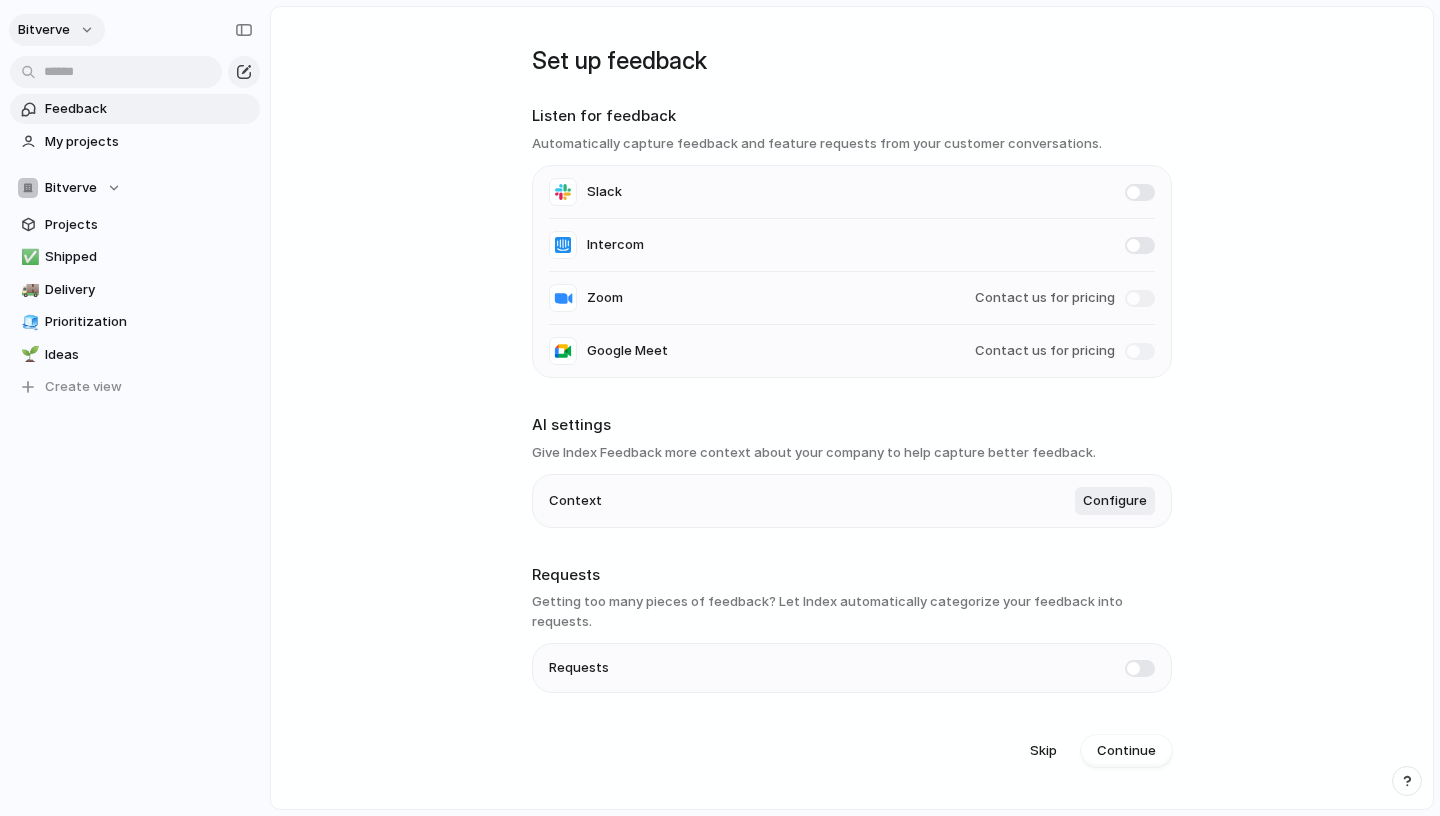 click on "bitverve" at bounding box center (57, 30) 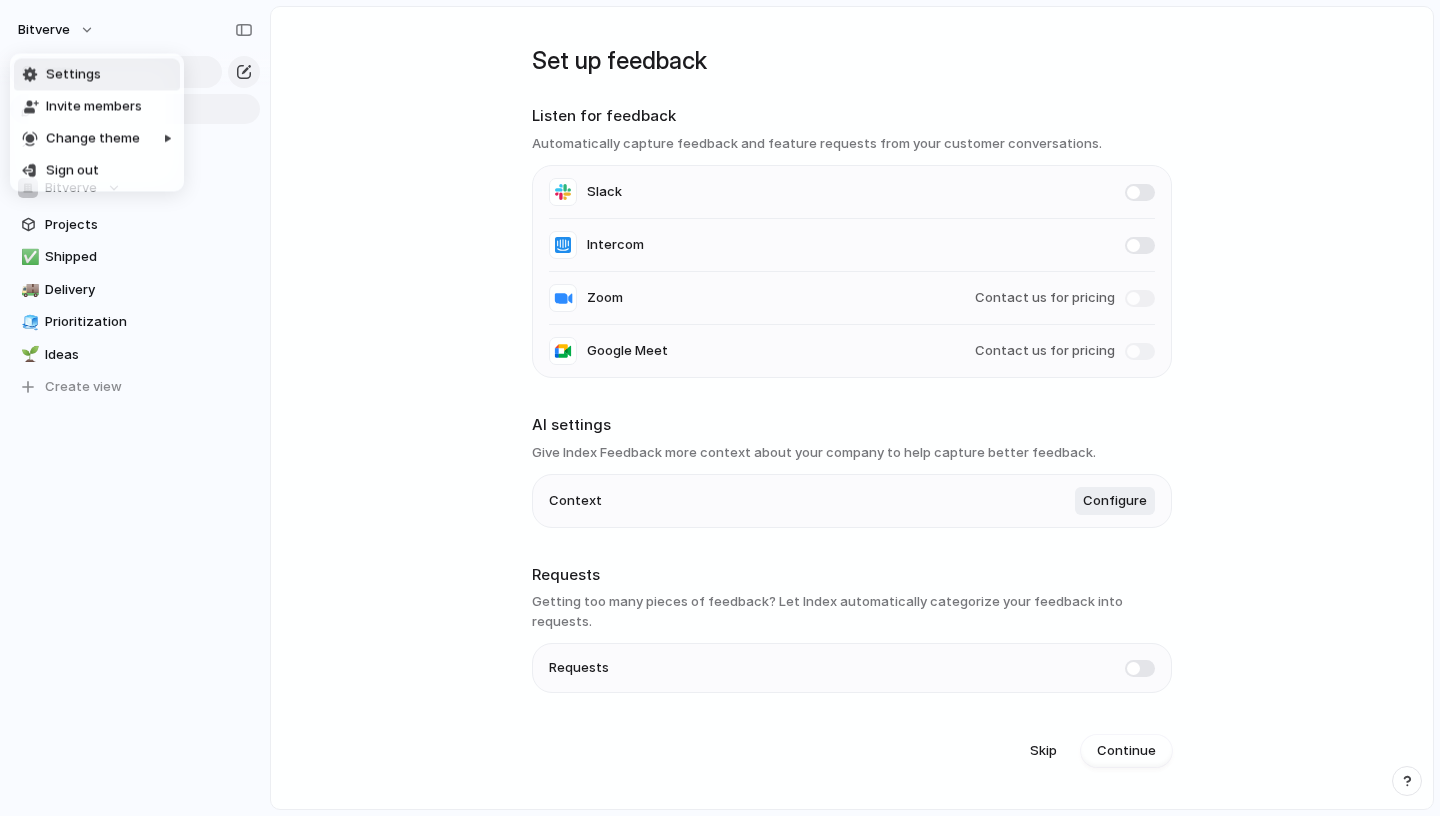click on "Settings" at bounding box center (73, 75) 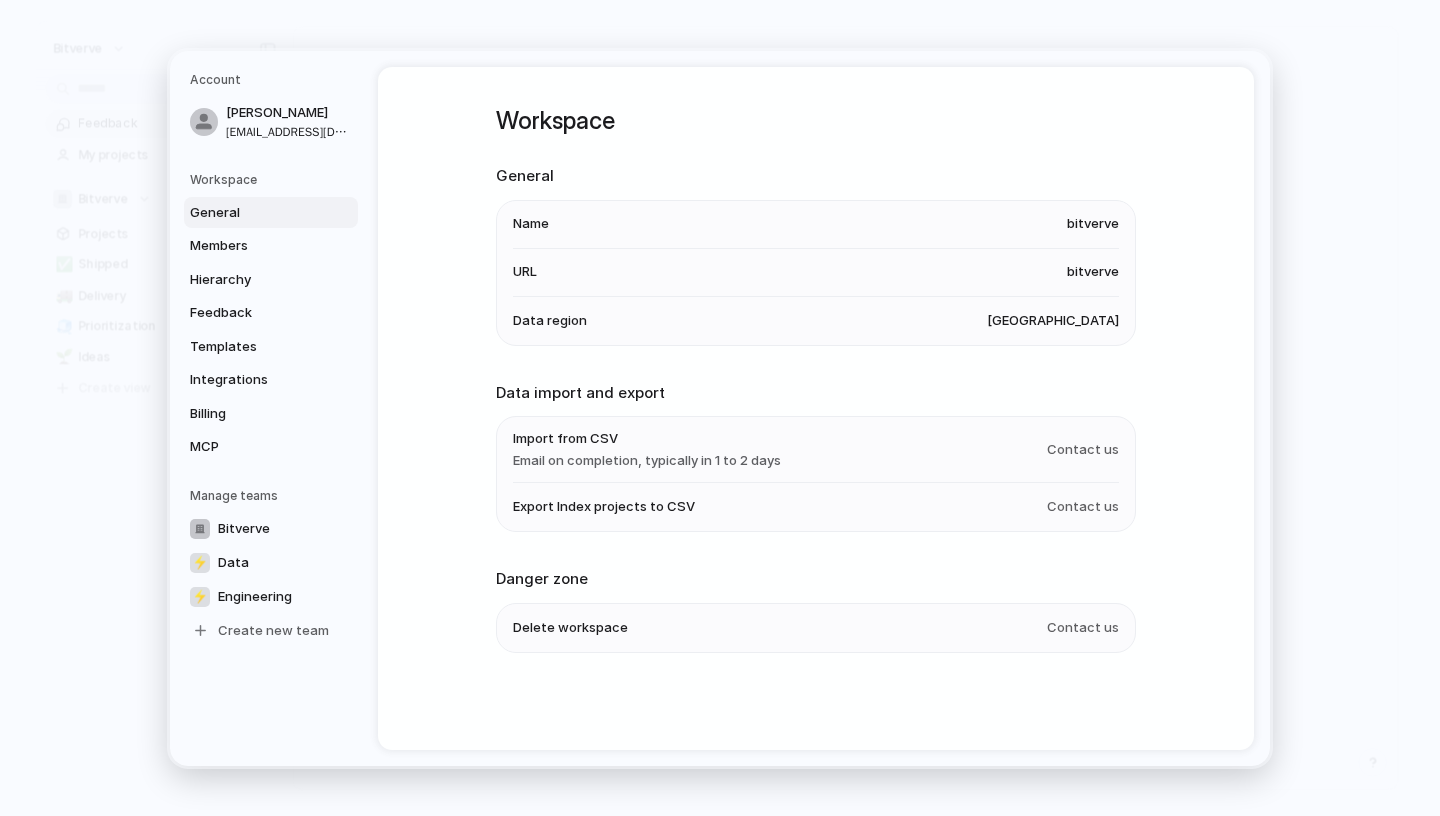 click on "Contact us" at bounding box center (1083, 627) 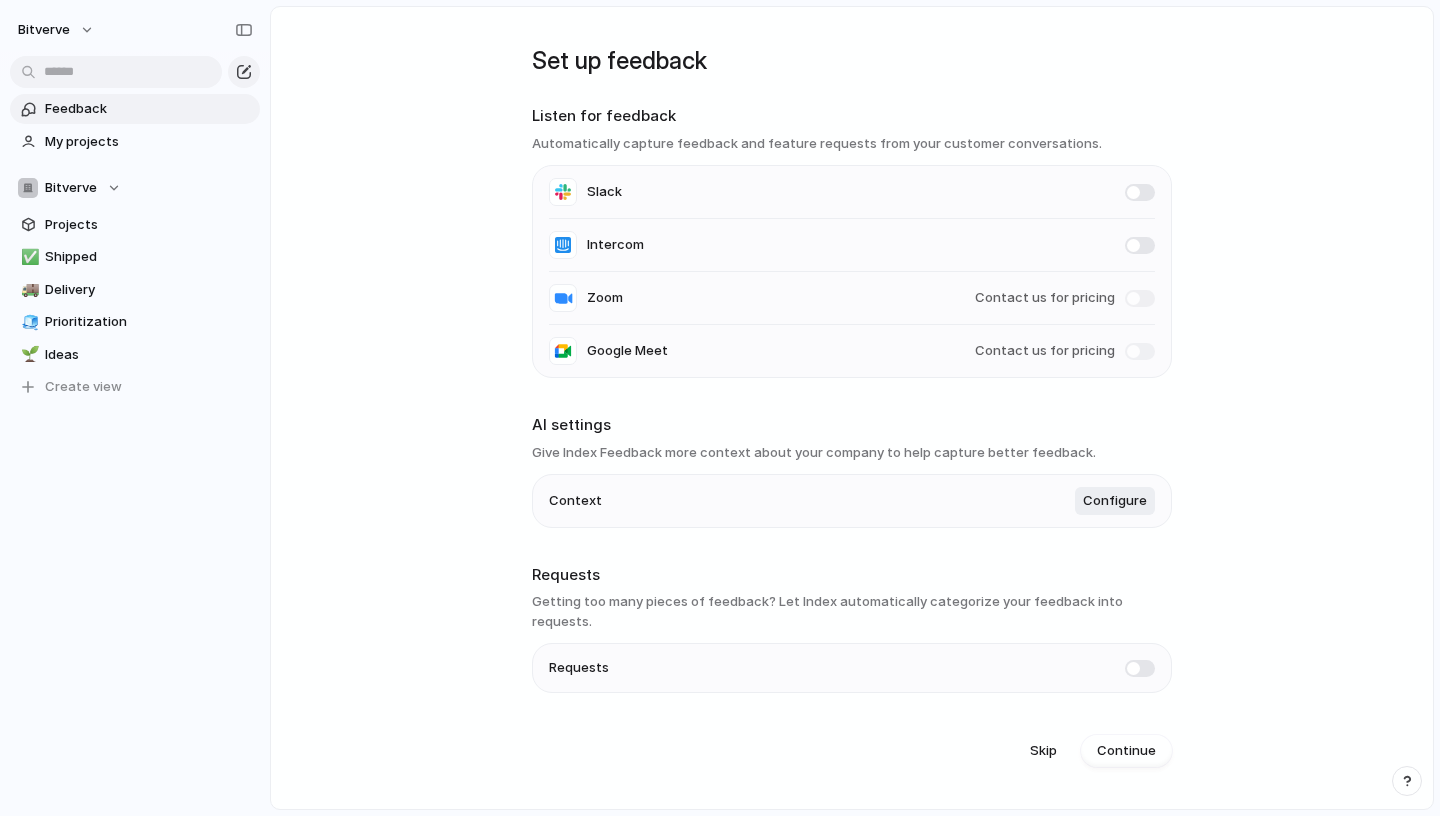 click at bounding box center [1407, 781] 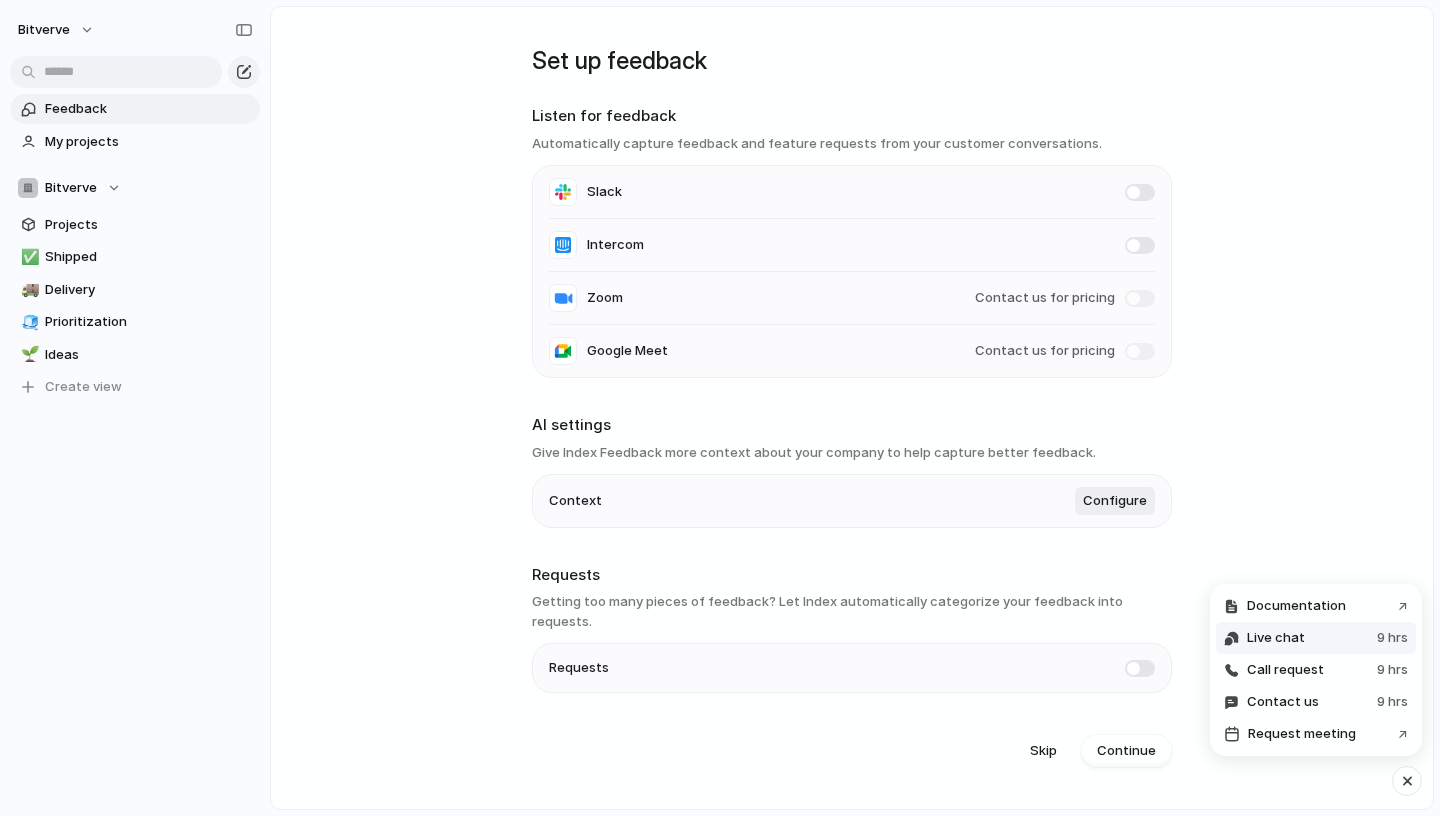 click on "Live chat 9 hrs" at bounding box center (1316, 638) 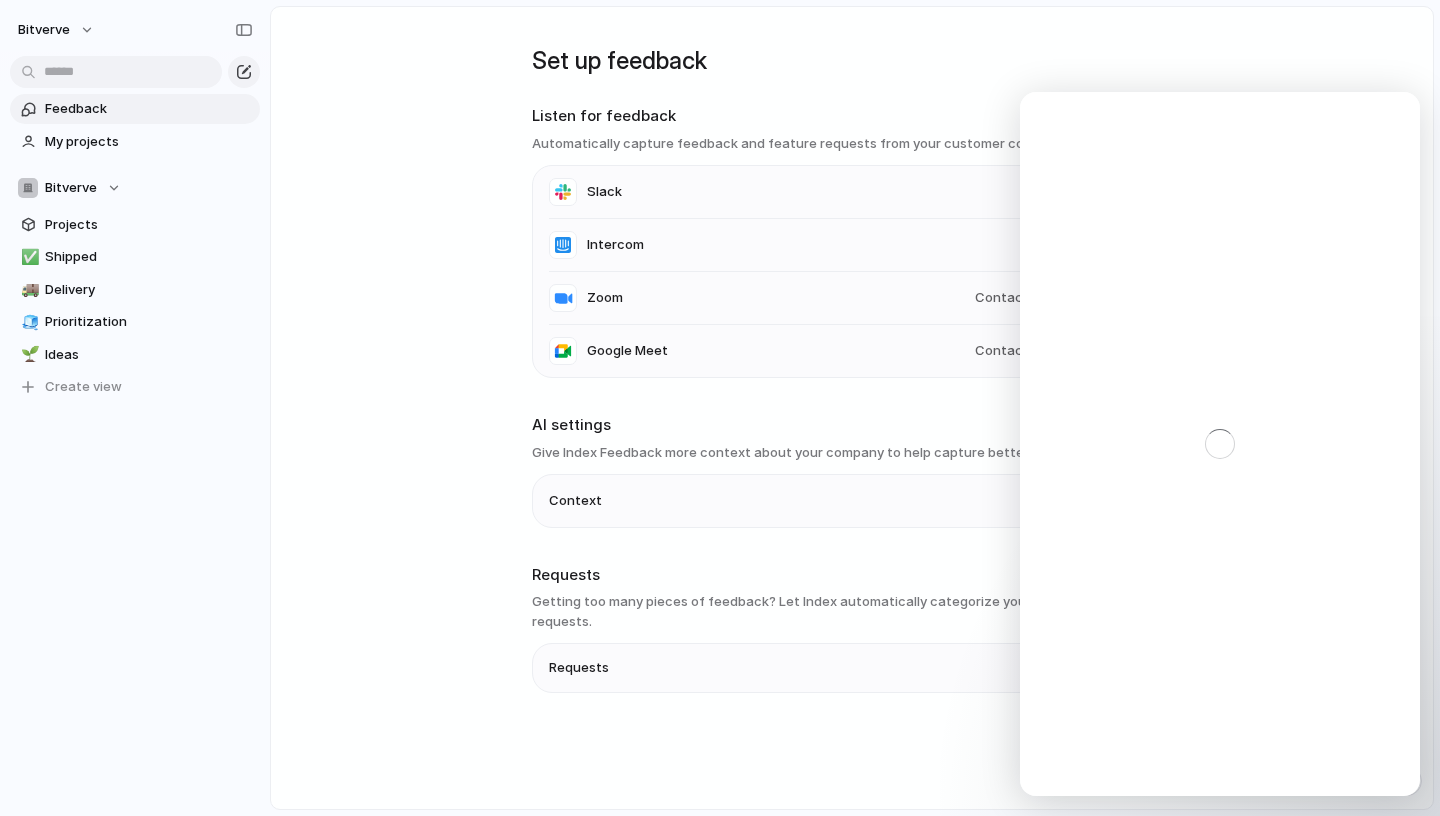 scroll, scrollTop: 0, scrollLeft: 0, axis: both 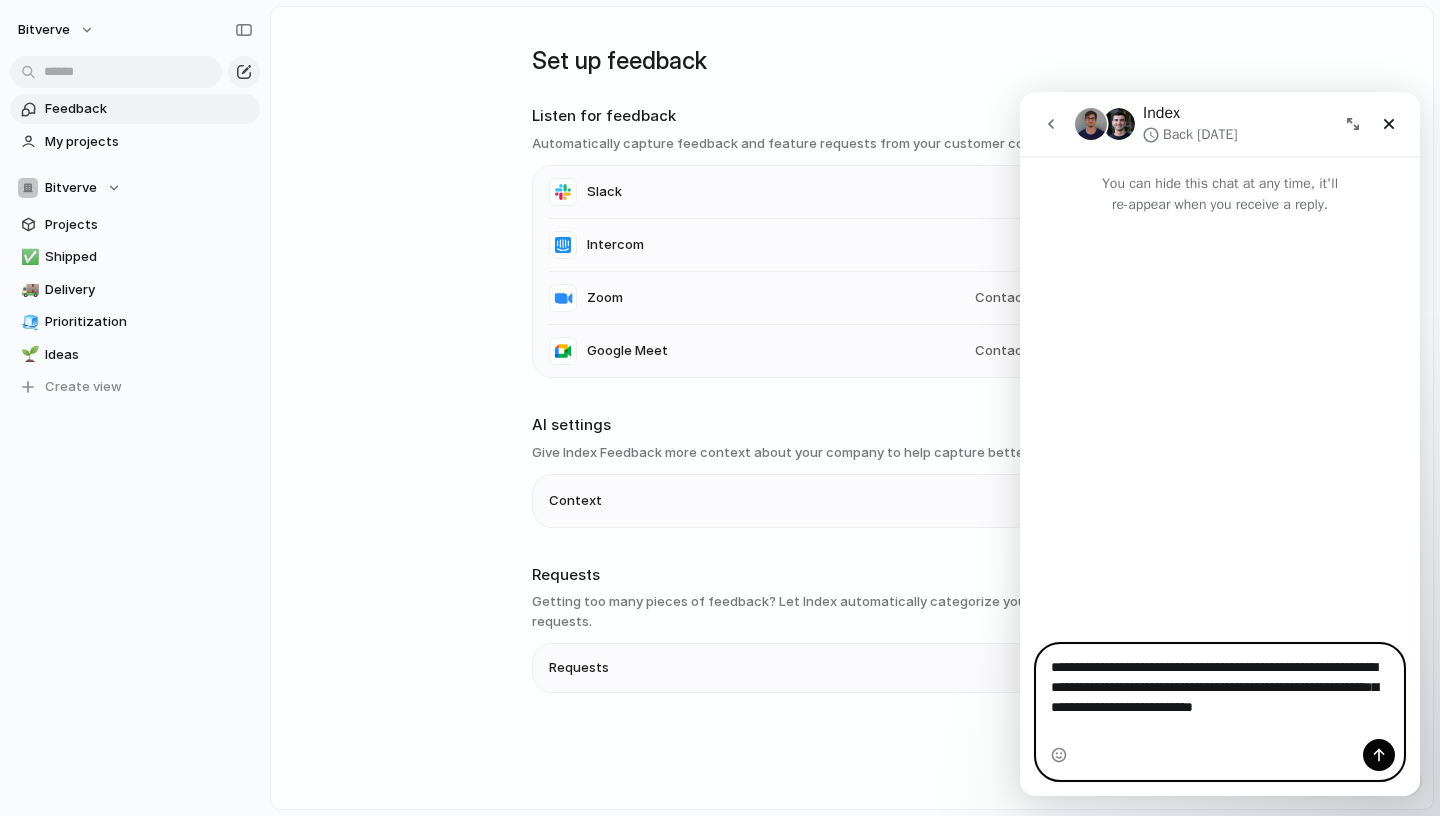 drag, startPoint x: 1050, startPoint y: 685, endPoint x: 1171, endPoint y: 759, distance: 141.83441 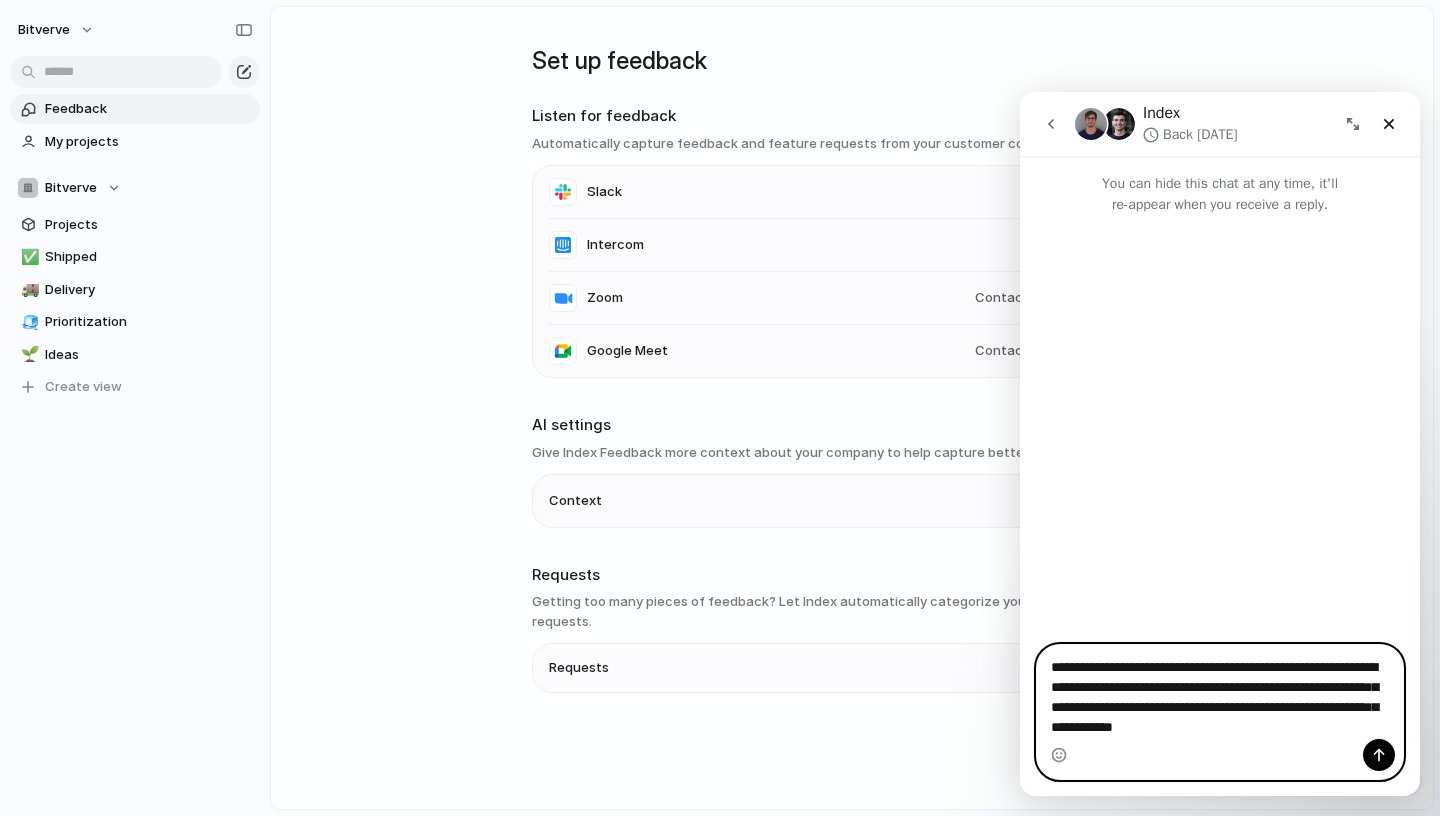 type on "**********" 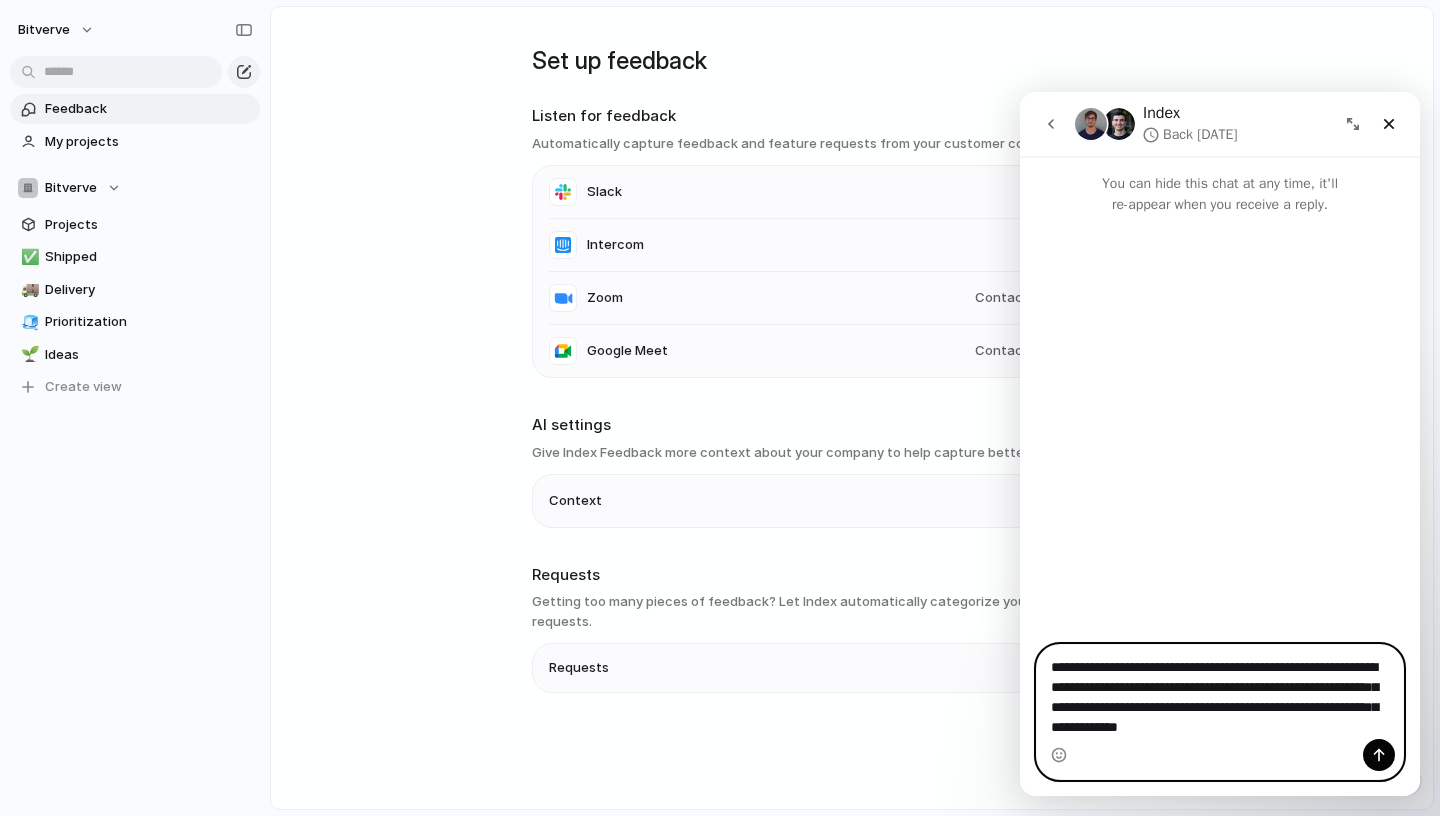 type 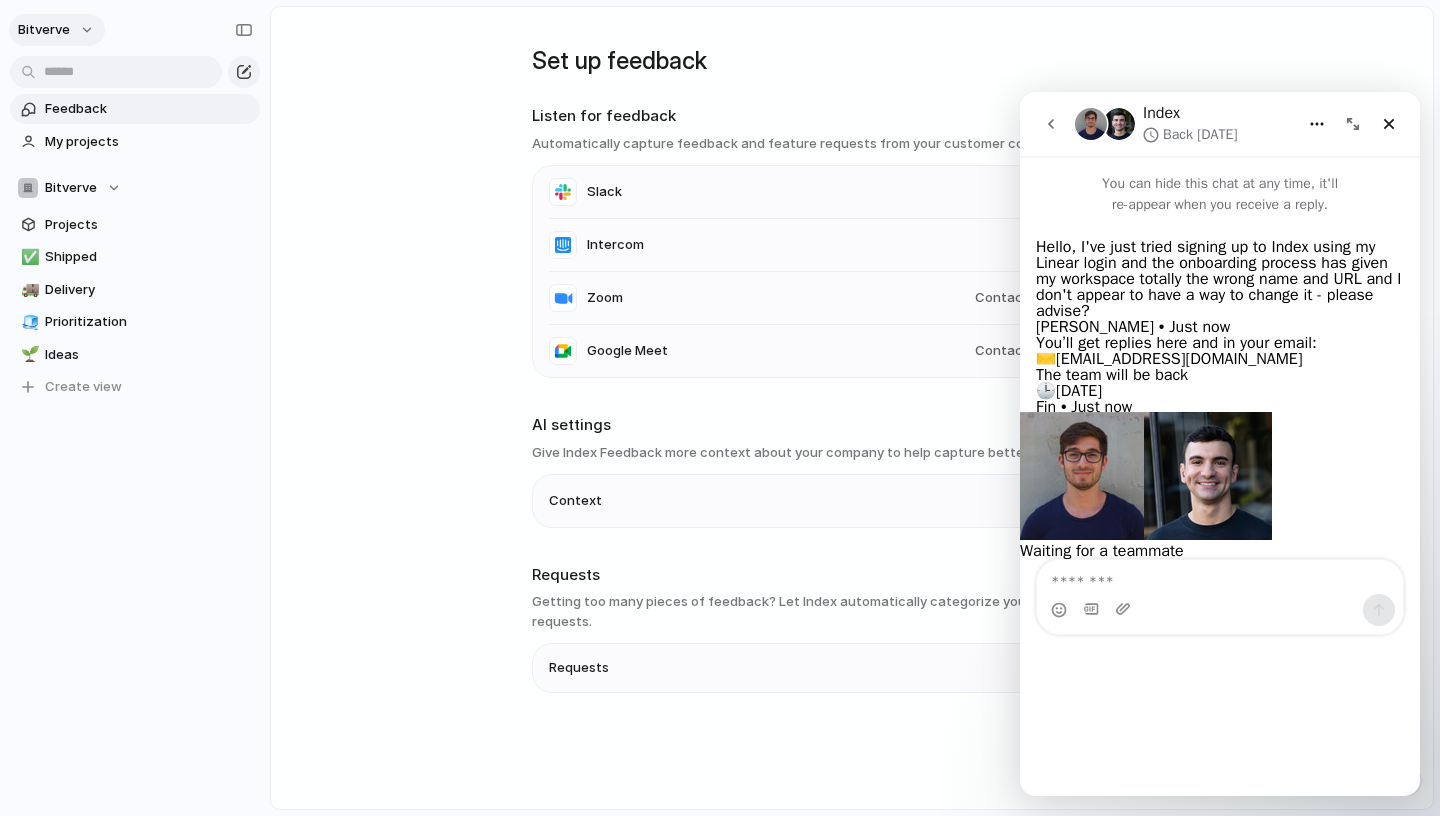 click on "bitverve" at bounding box center (57, 30) 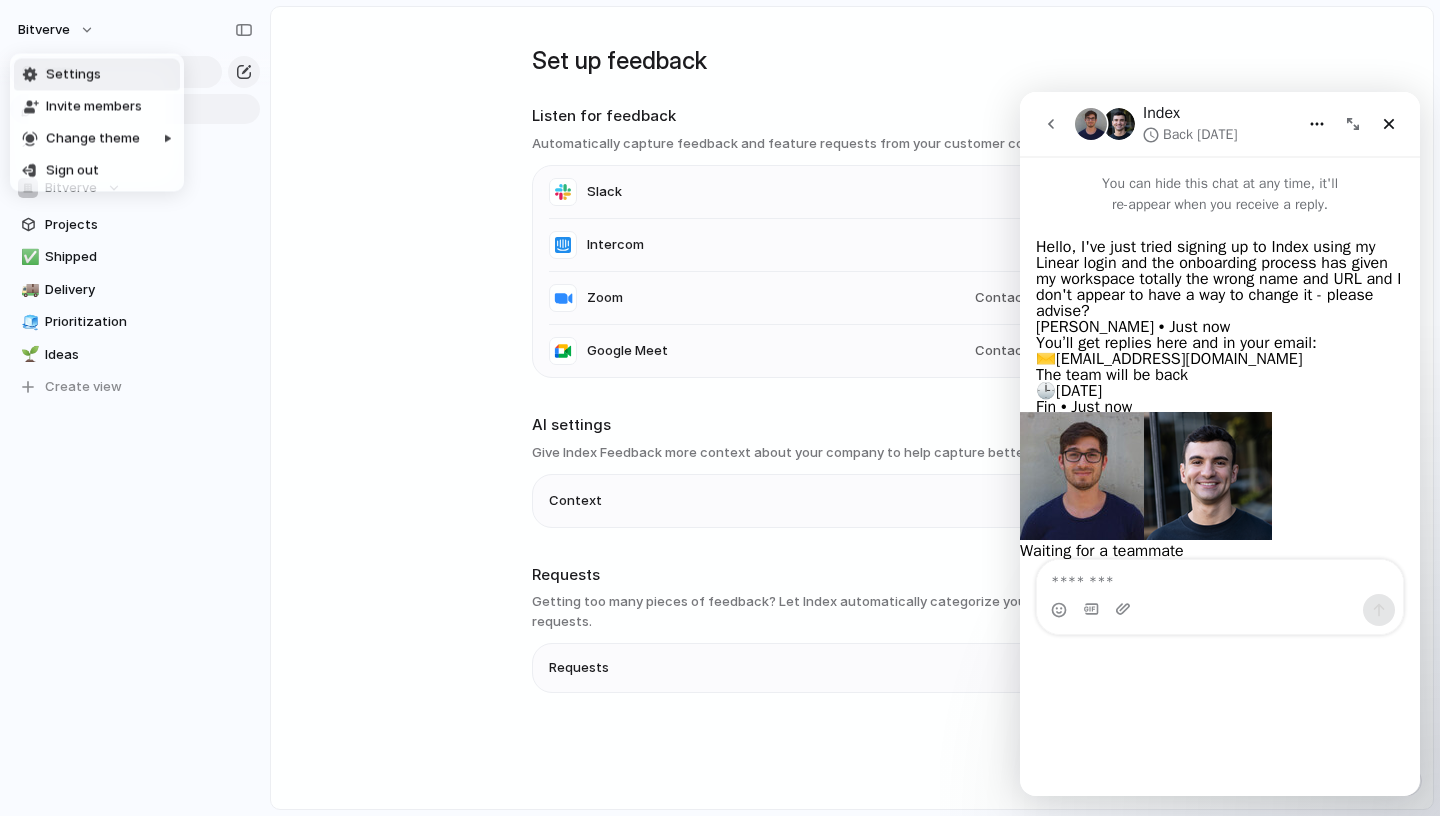 click on "Settings" at bounding box center [73, 75] 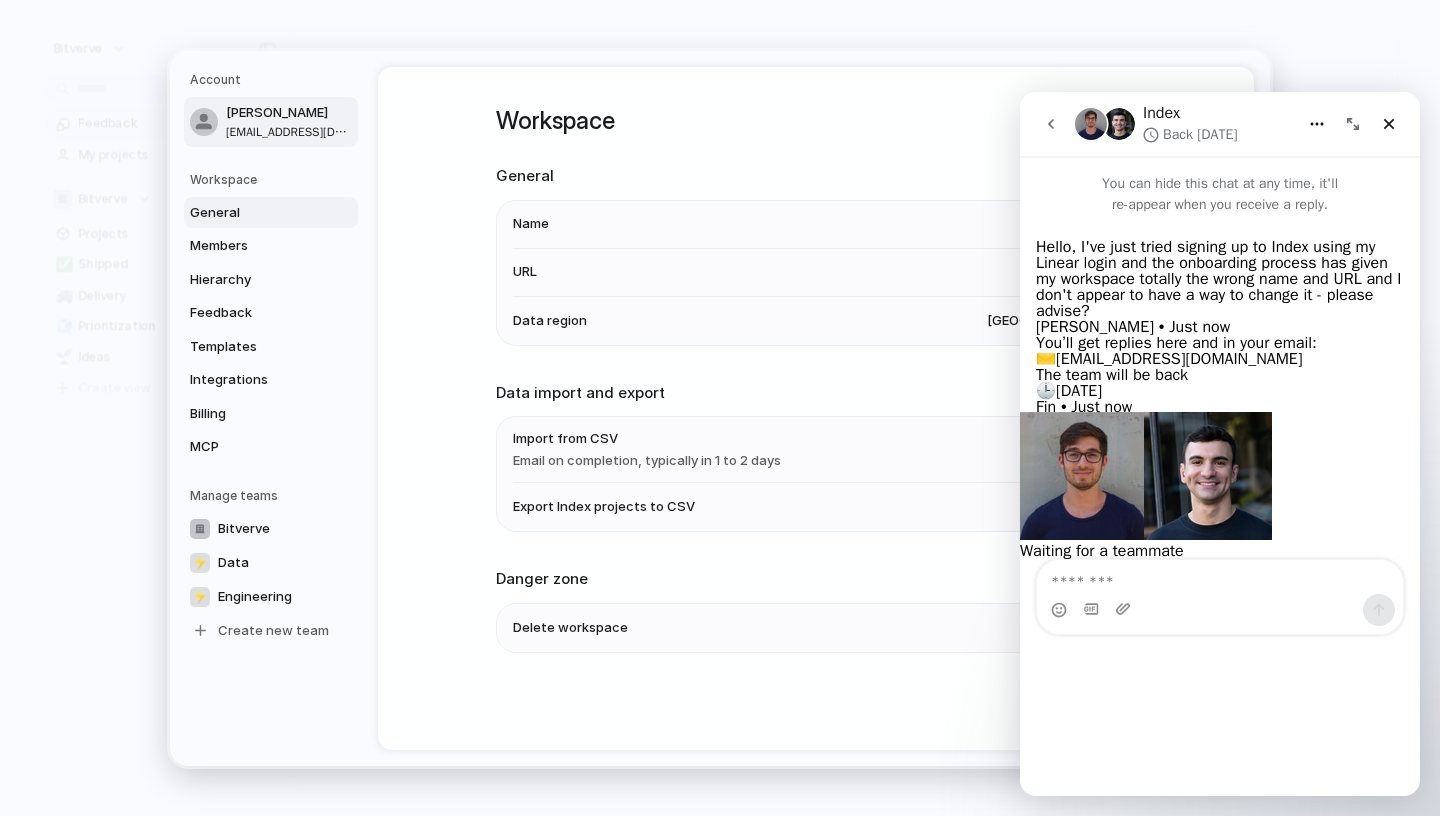 click on "[PERSON_NAME]" at bounding box center (290, 113) 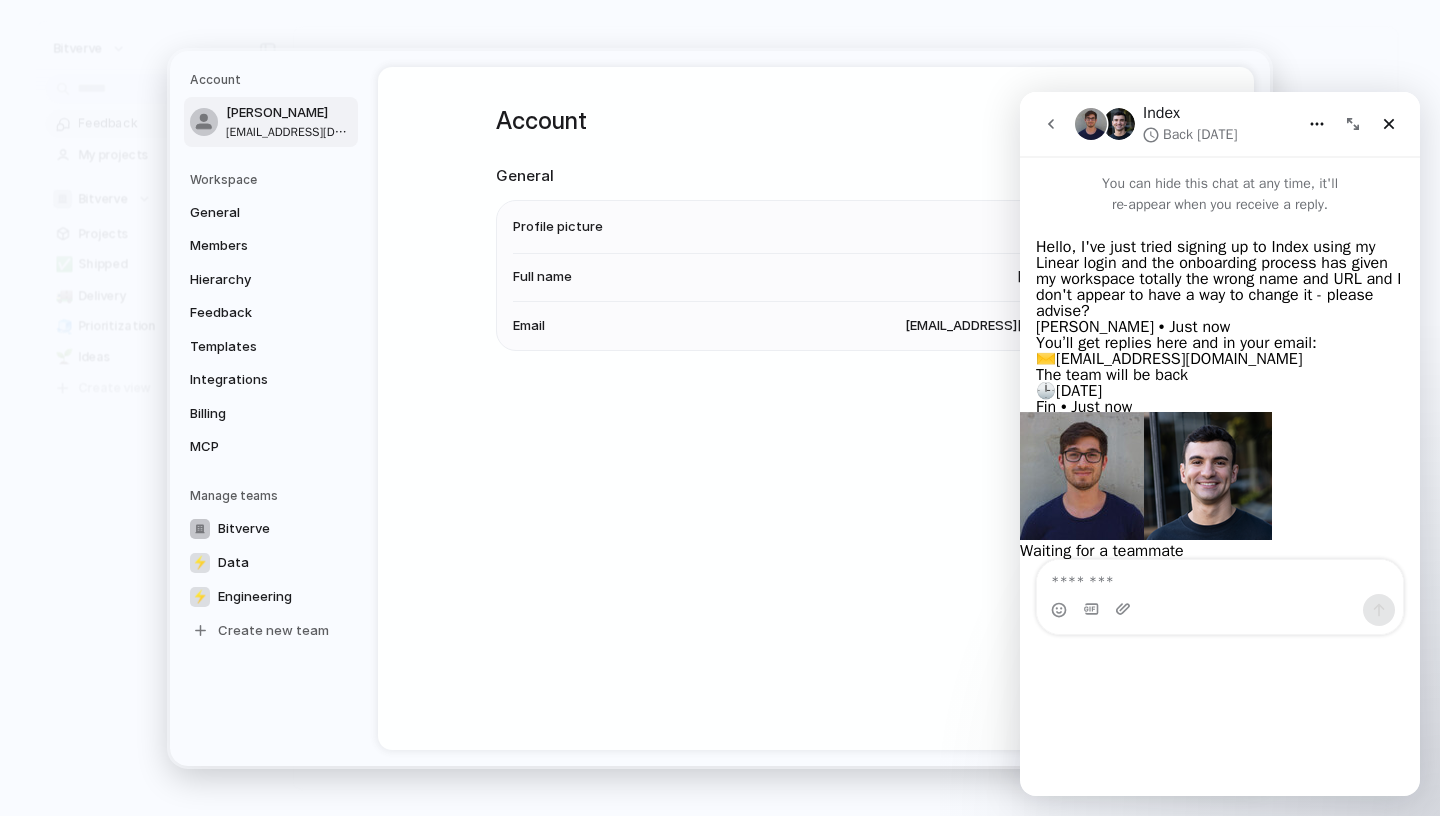 click on "Email   [EMAIL_ADDRESS][DOMAIN_NAME]" at bounding box center [816, 325] 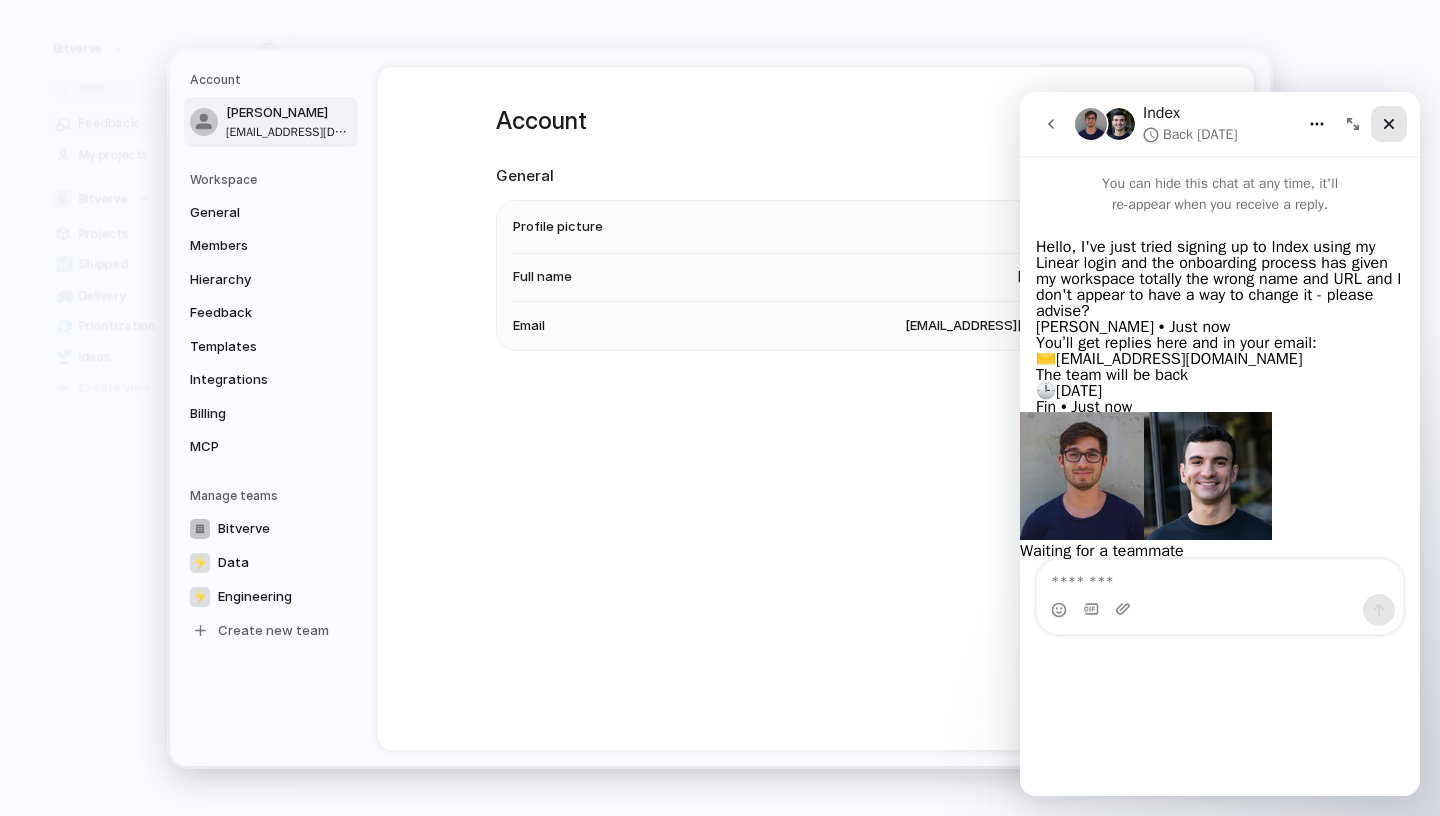 click 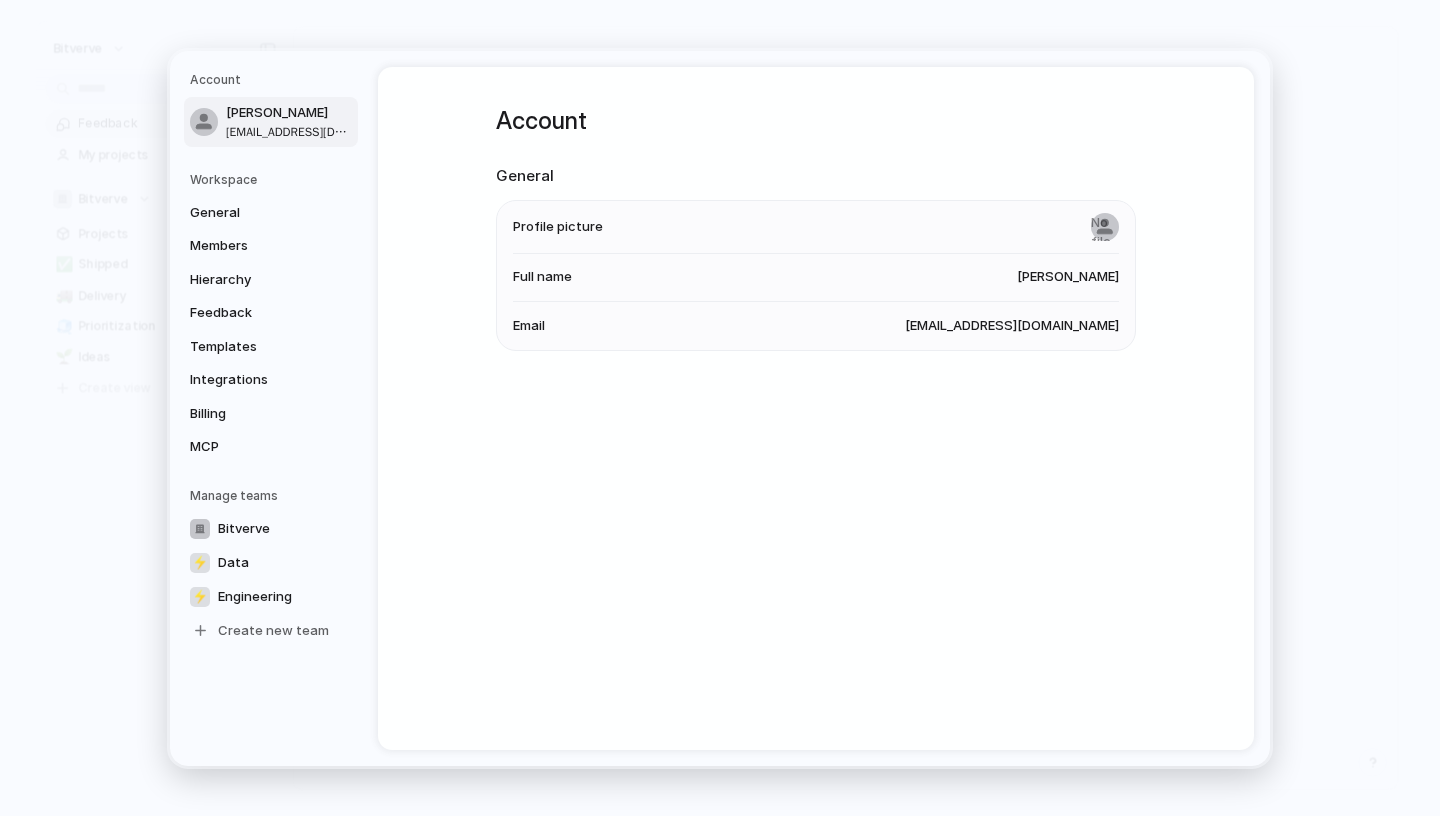 click on "[EMAIL_ADDRESS][DOMAIN_NAME]" at bounding box center [1012, 325] 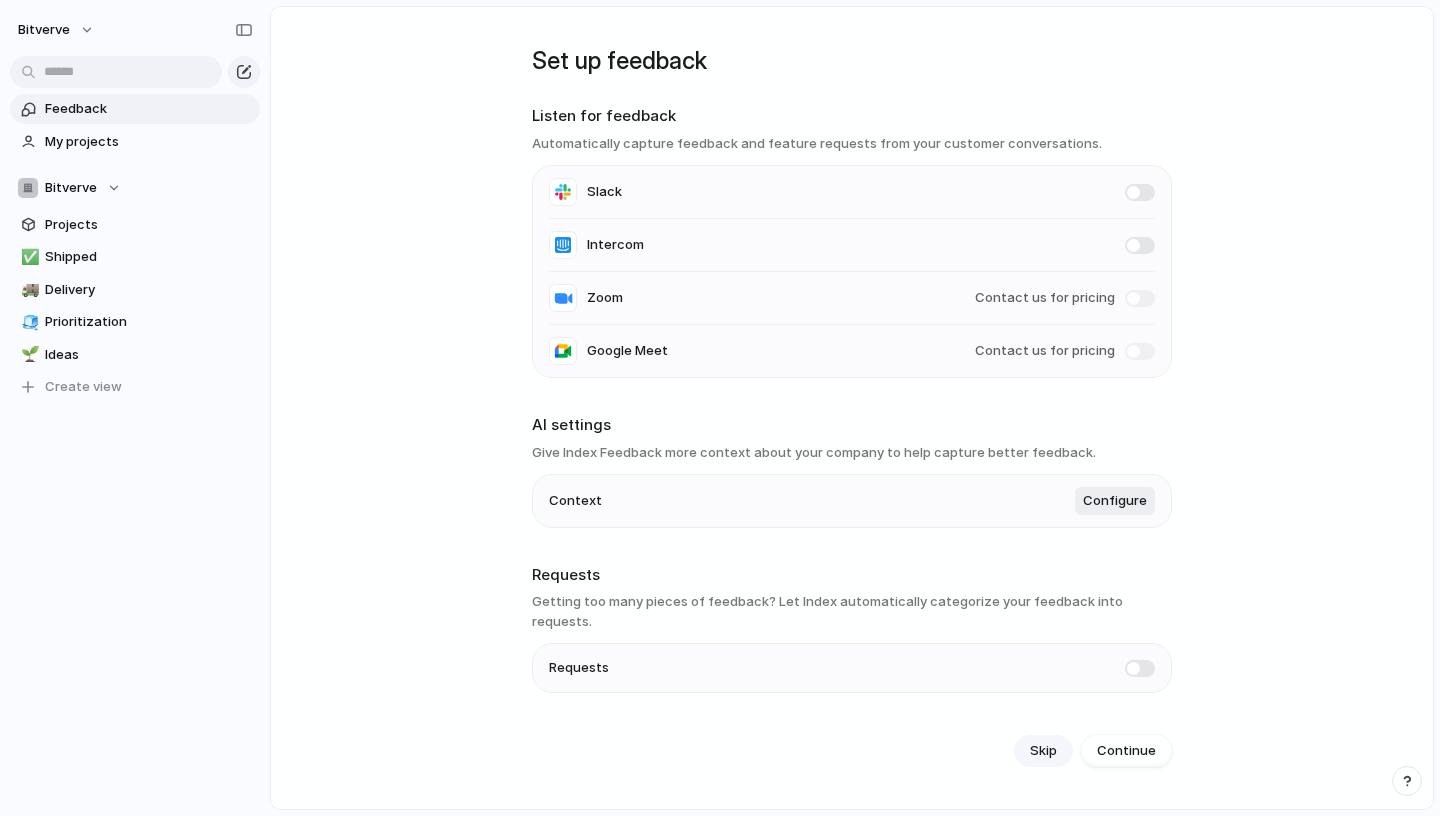 click on "Skip" at bounding box center [1043, 751] 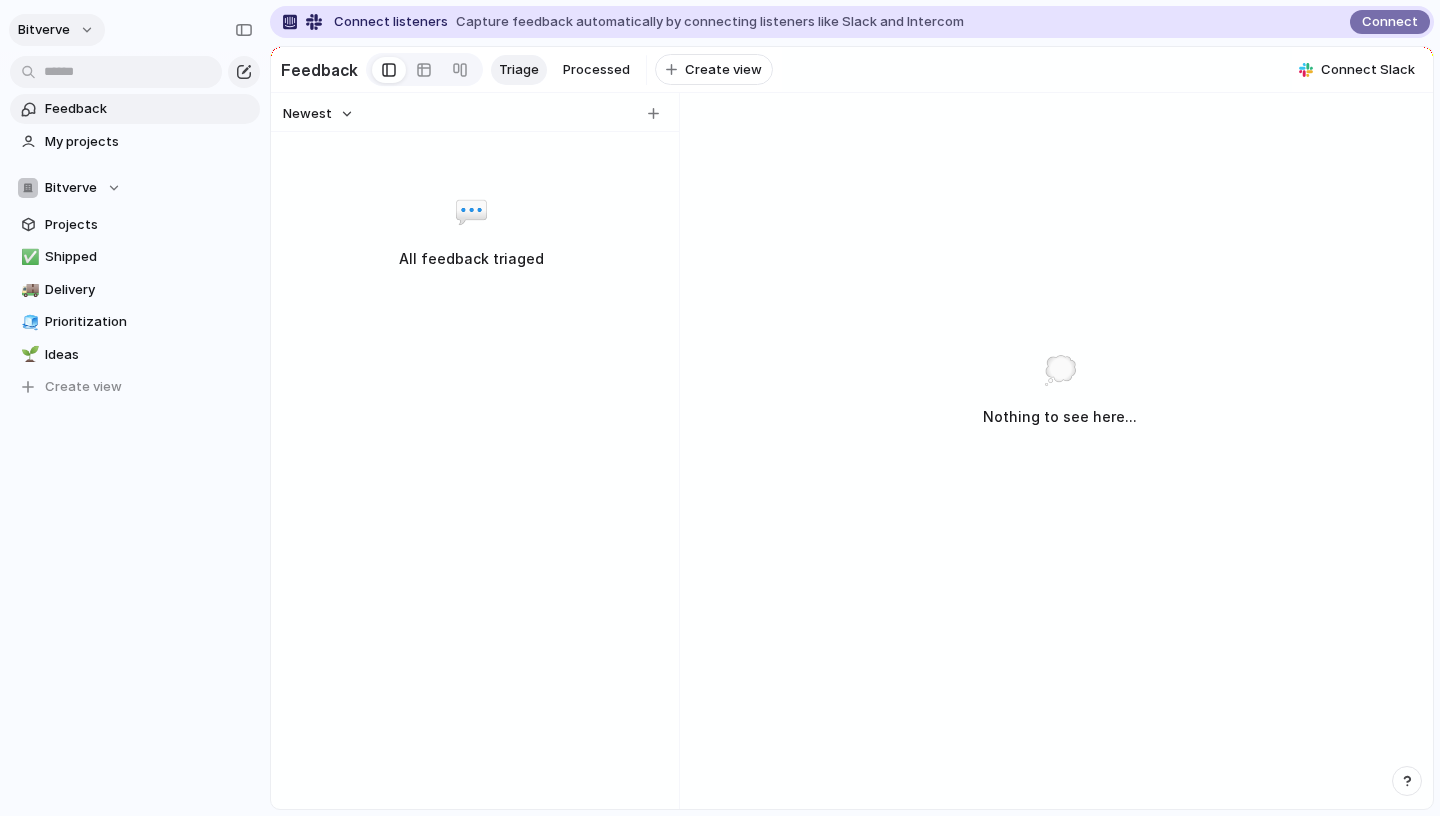 click on "bitverve" at bounding box center [57, 30] 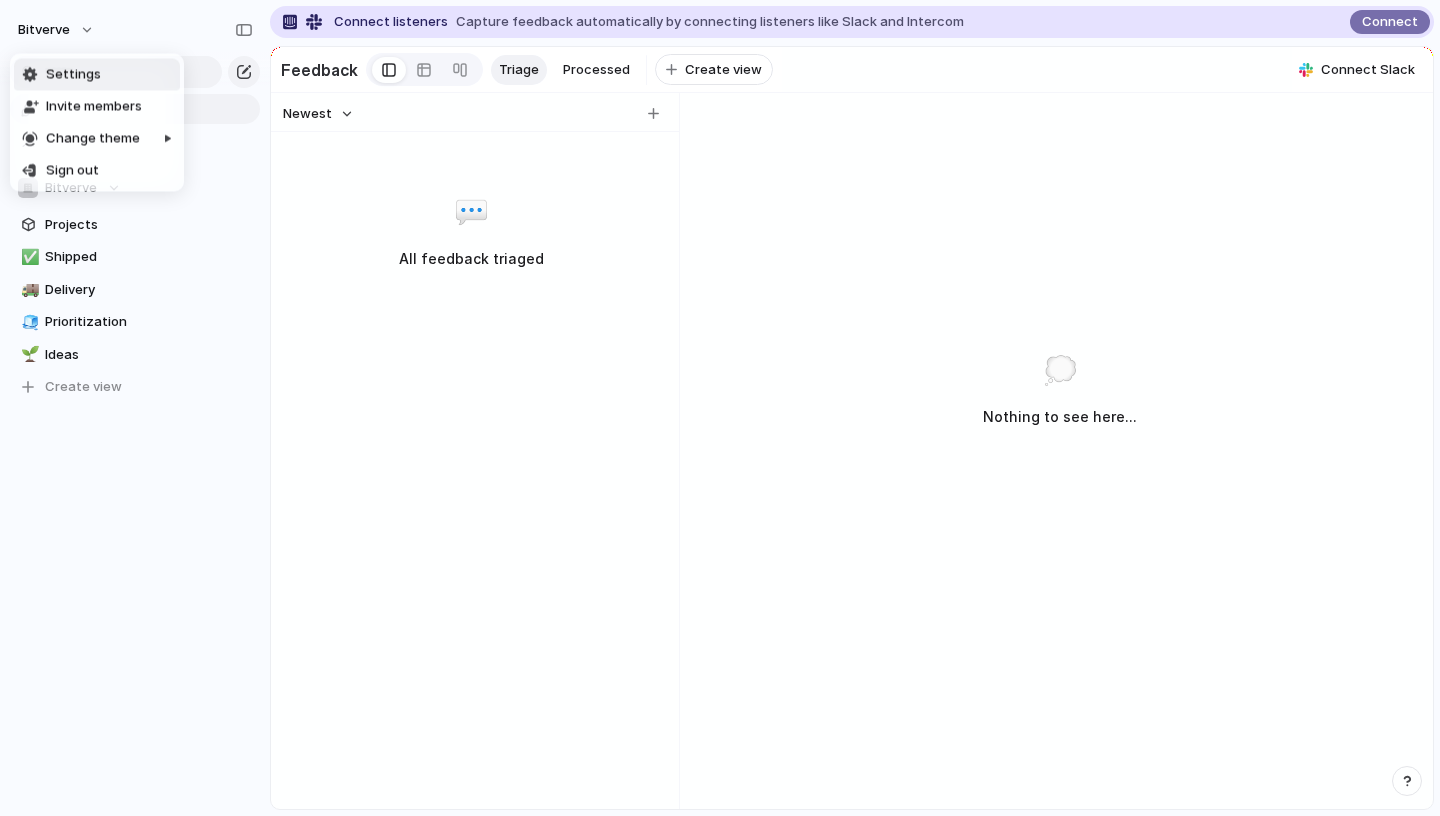 click on "Settings" at bounding box center [97, 75] 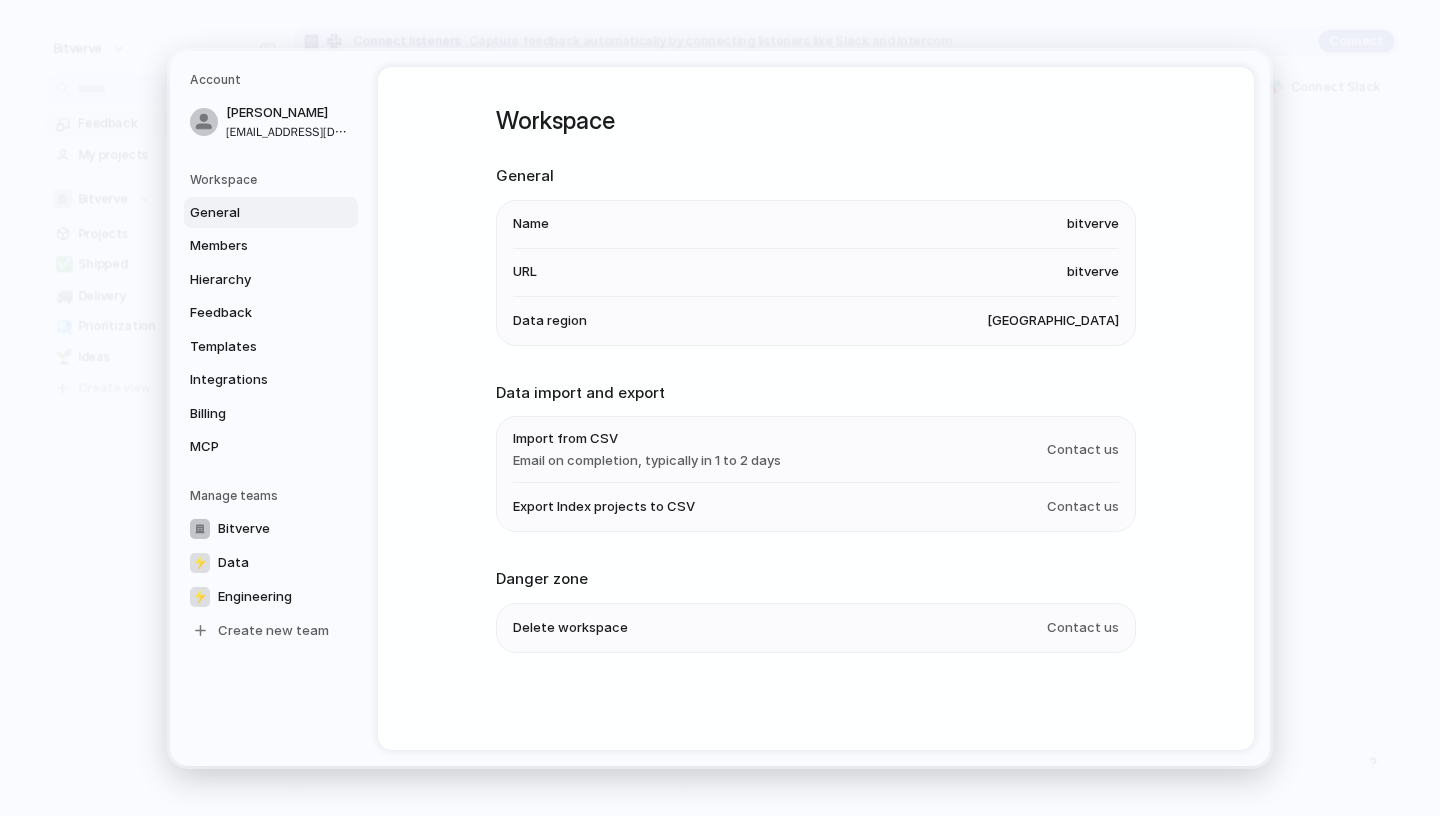 click on "bitverve" at bounding box center [1093, 272] 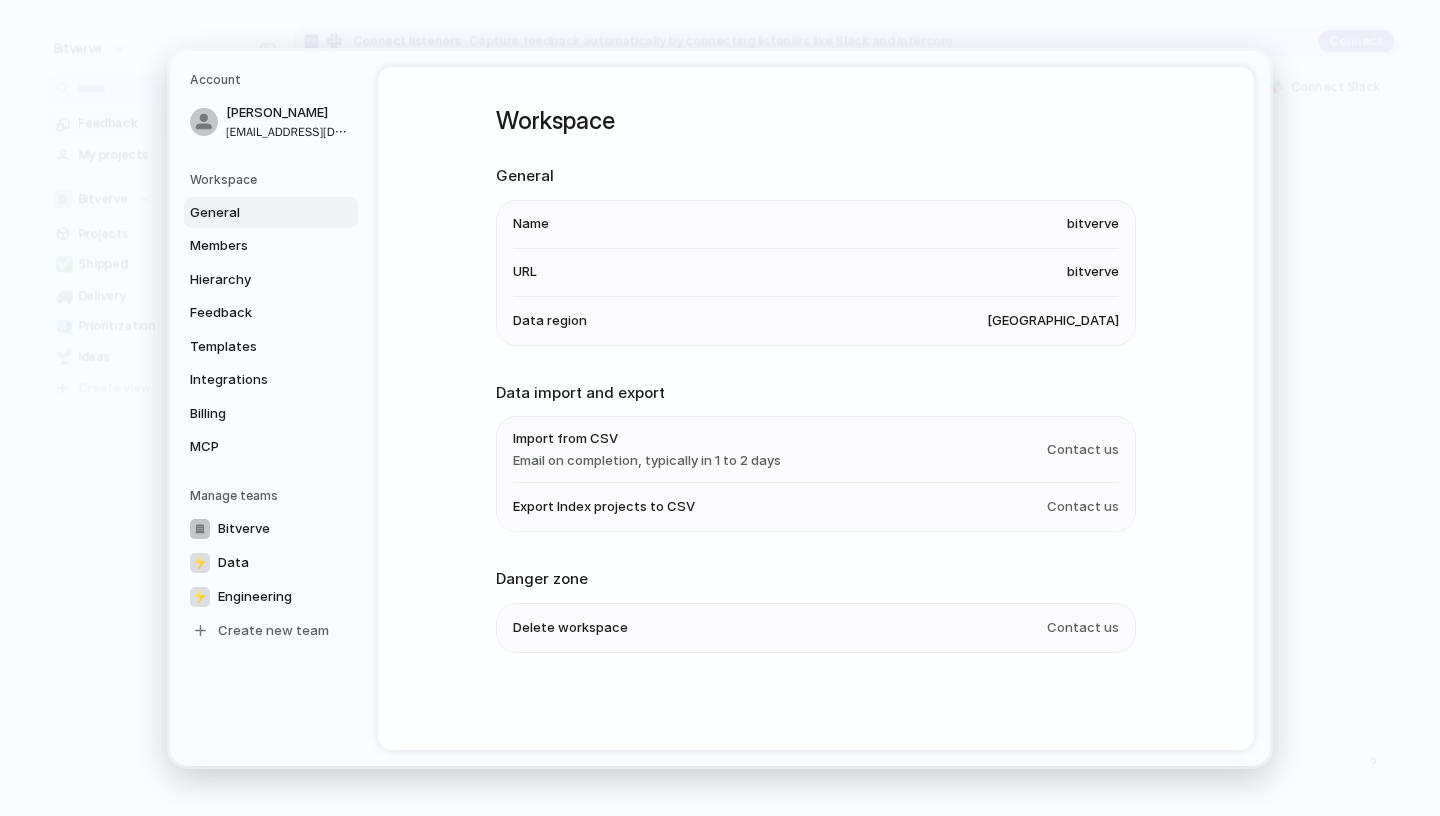 click on "Name bitverve" at bounding box center [816, 224] 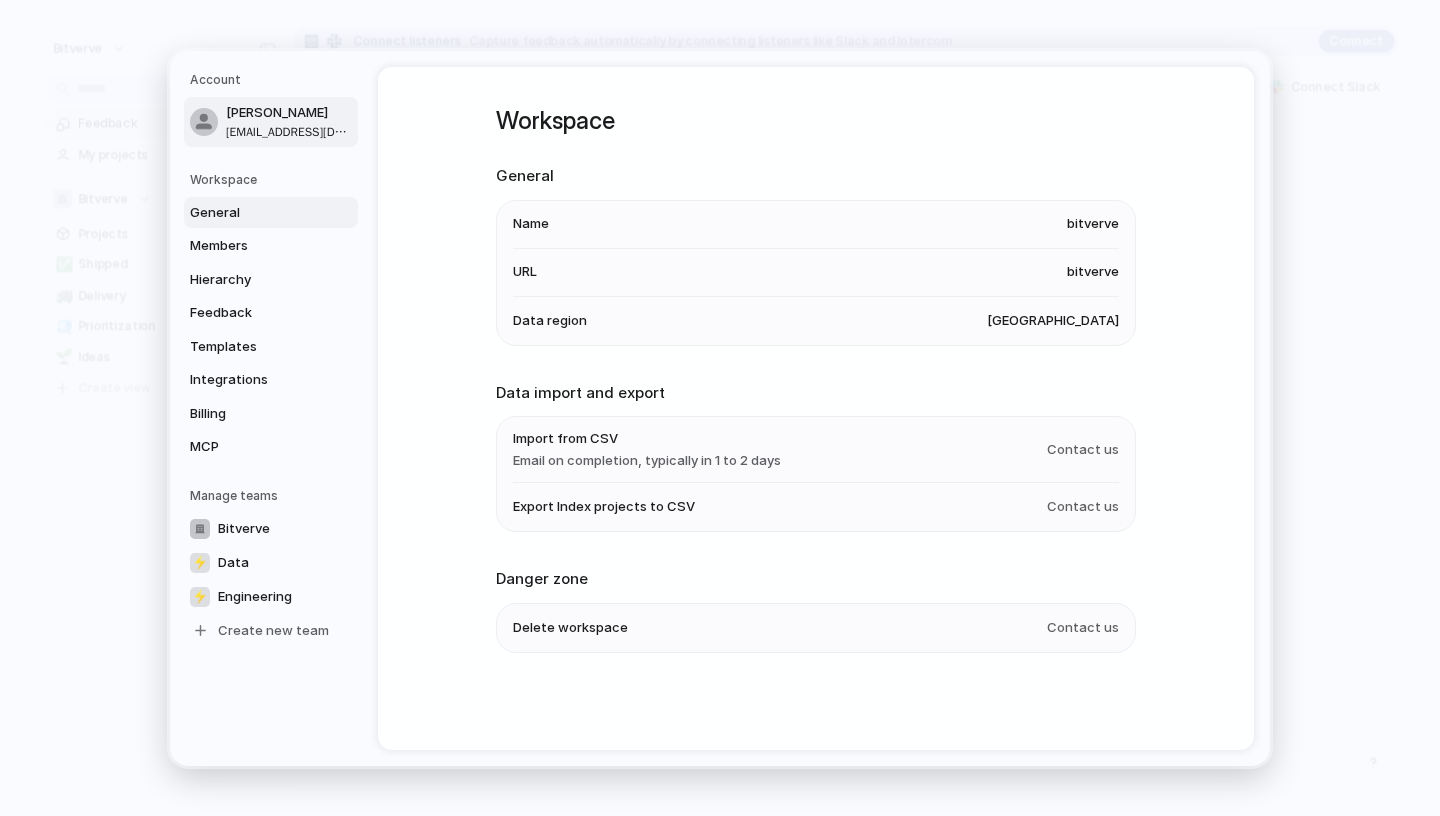 click on "[EMAIL_ADDRESS][DOMAIN_NAME]" at bounding box center [290, 131] 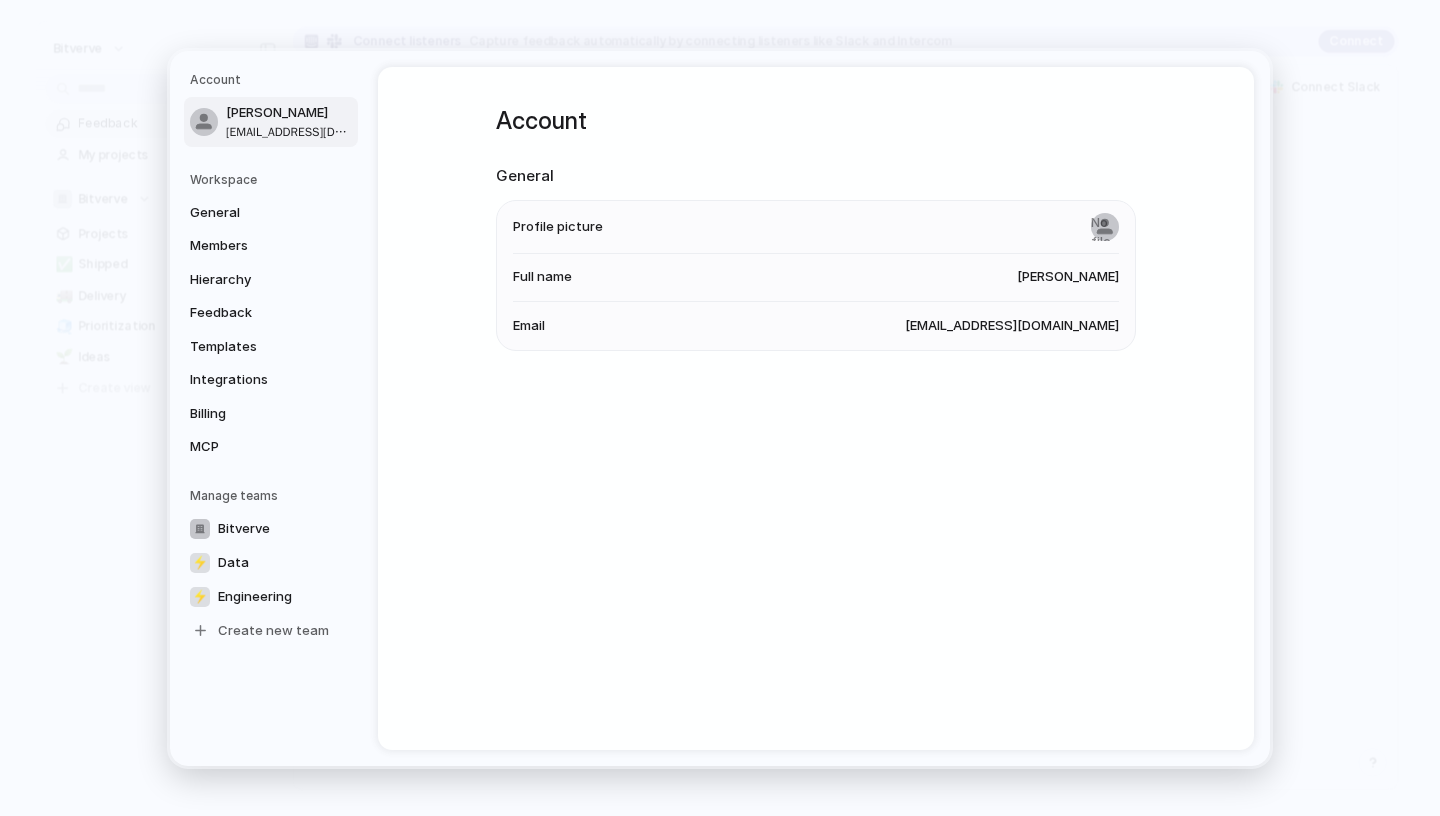 click on "Account General Profile picture Full name   [PERSON_NAME] Email   [EMAIL_ADDRESS][DOMAIN_NAME]" at bounding box center (816, 408) 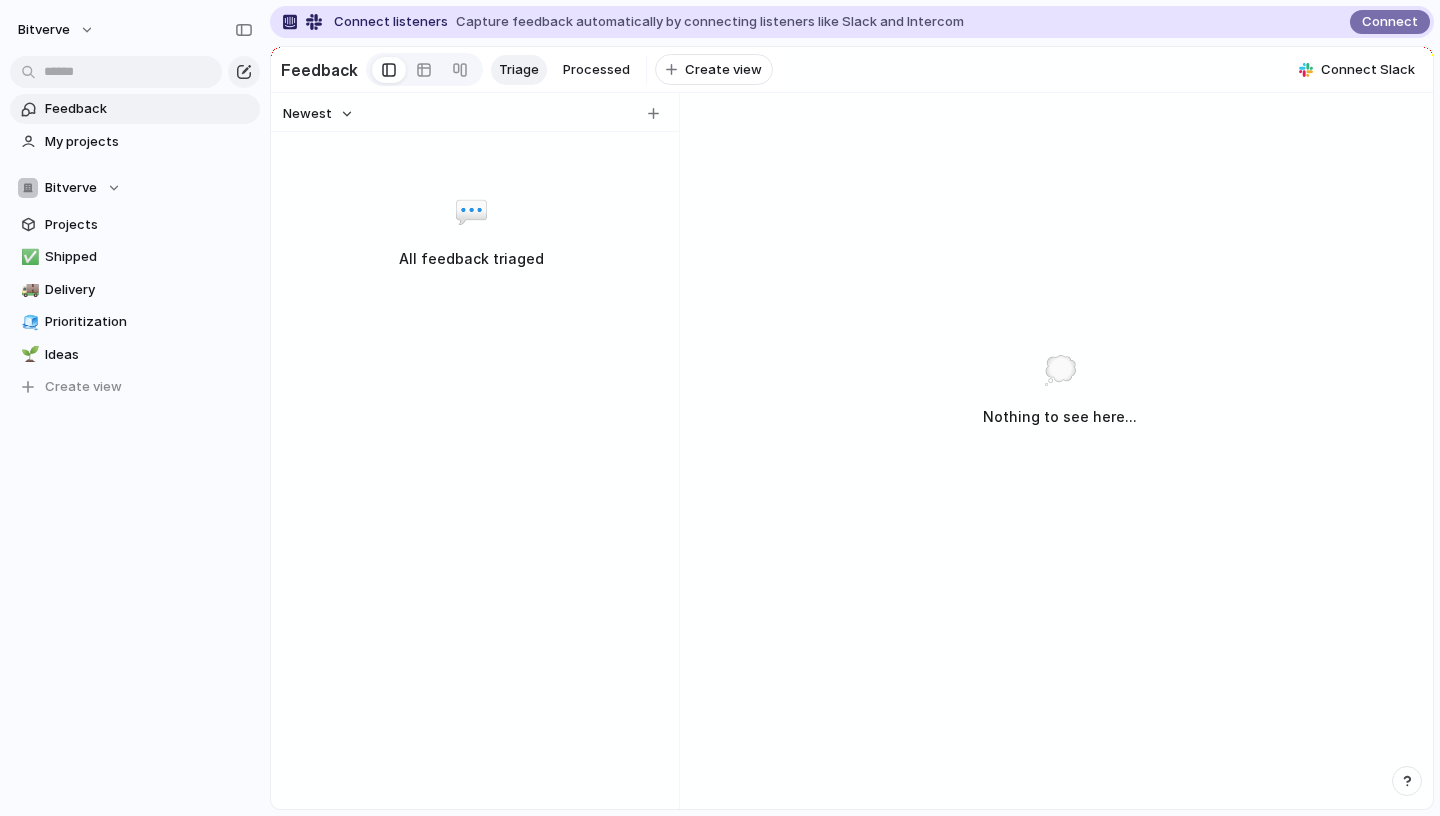 click at bounding box center [1407, 781] 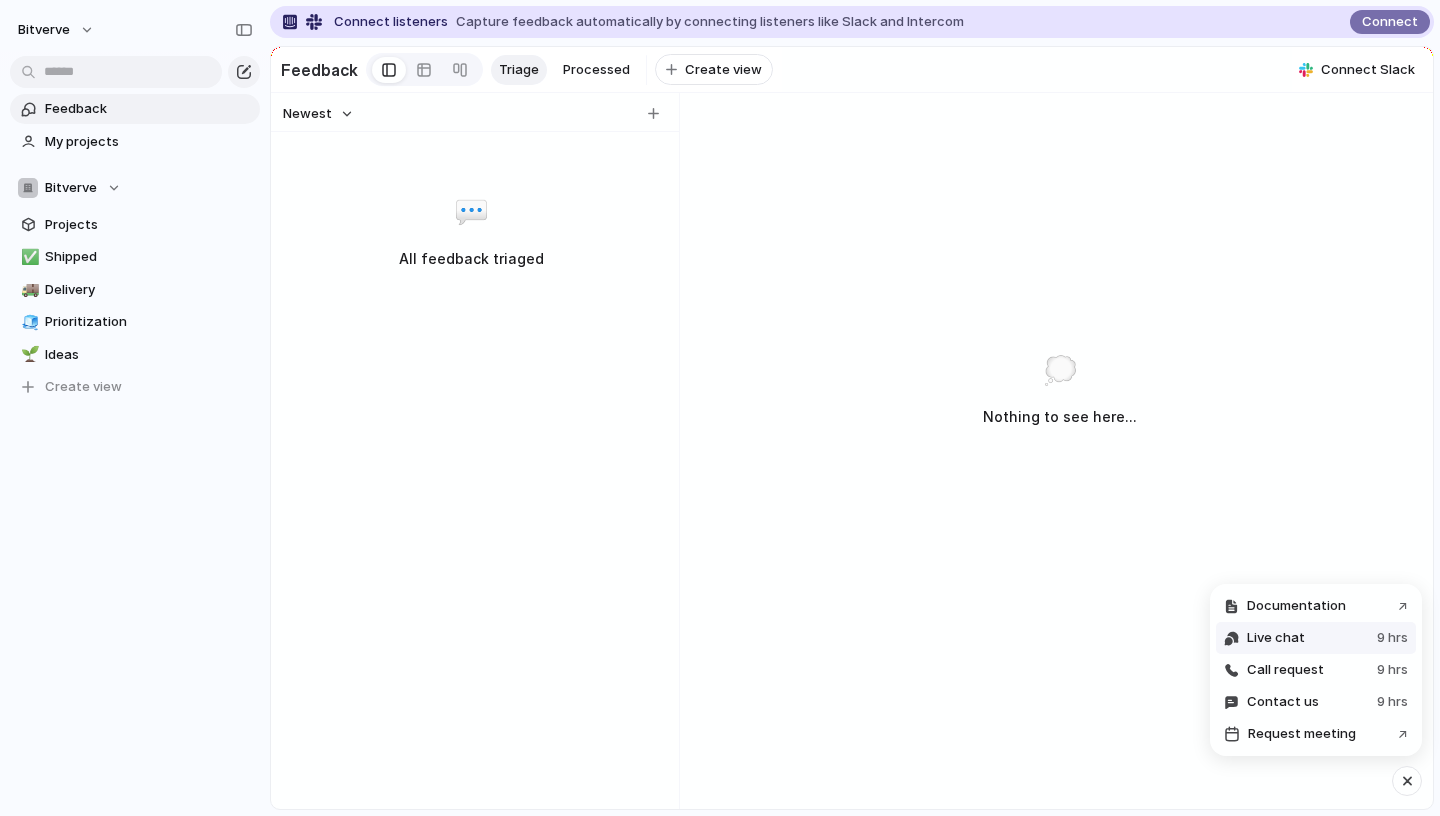 click on "Live chat 9 hrs" at bounding box center (1316, 638) 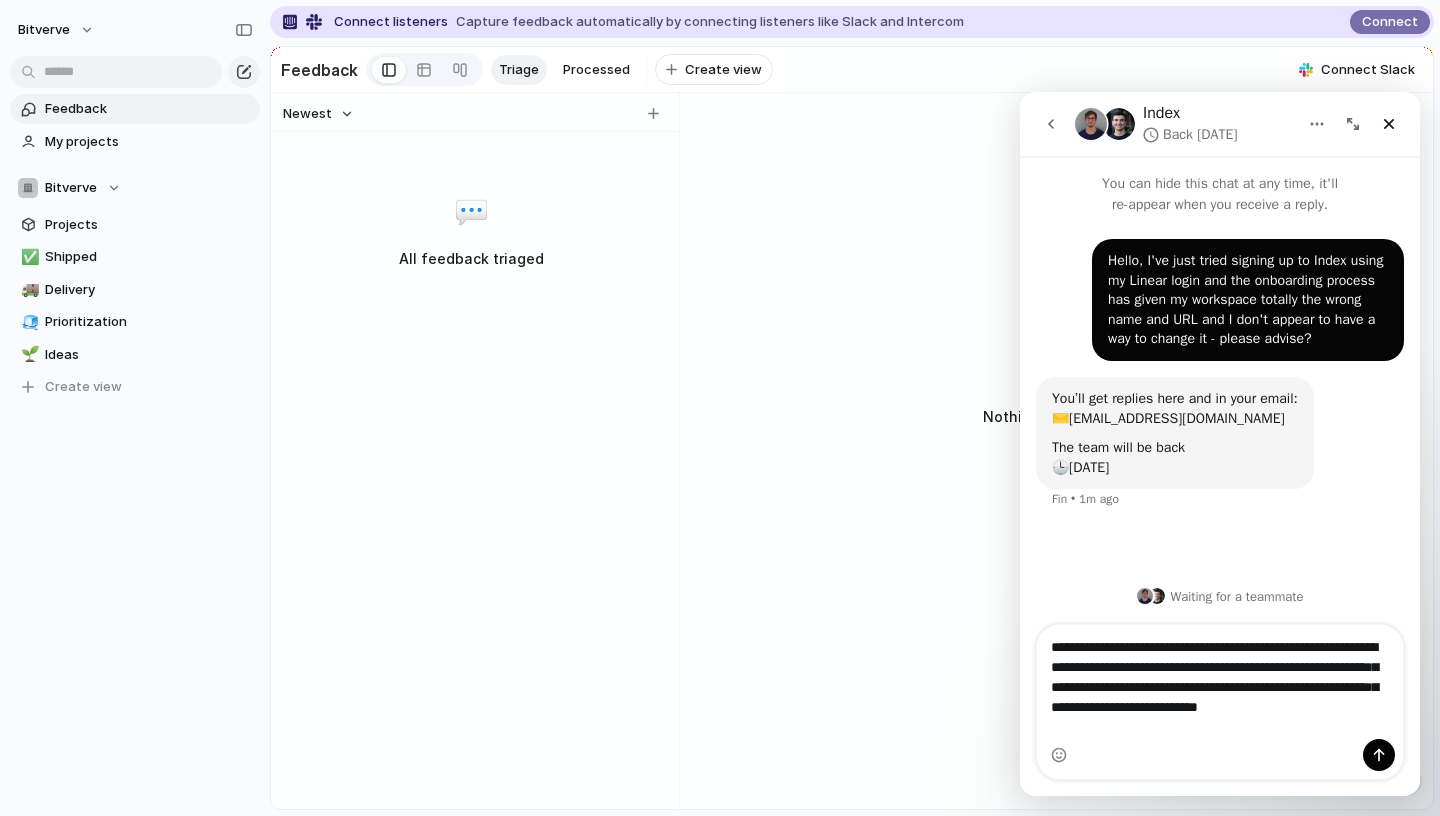 type on "**********" 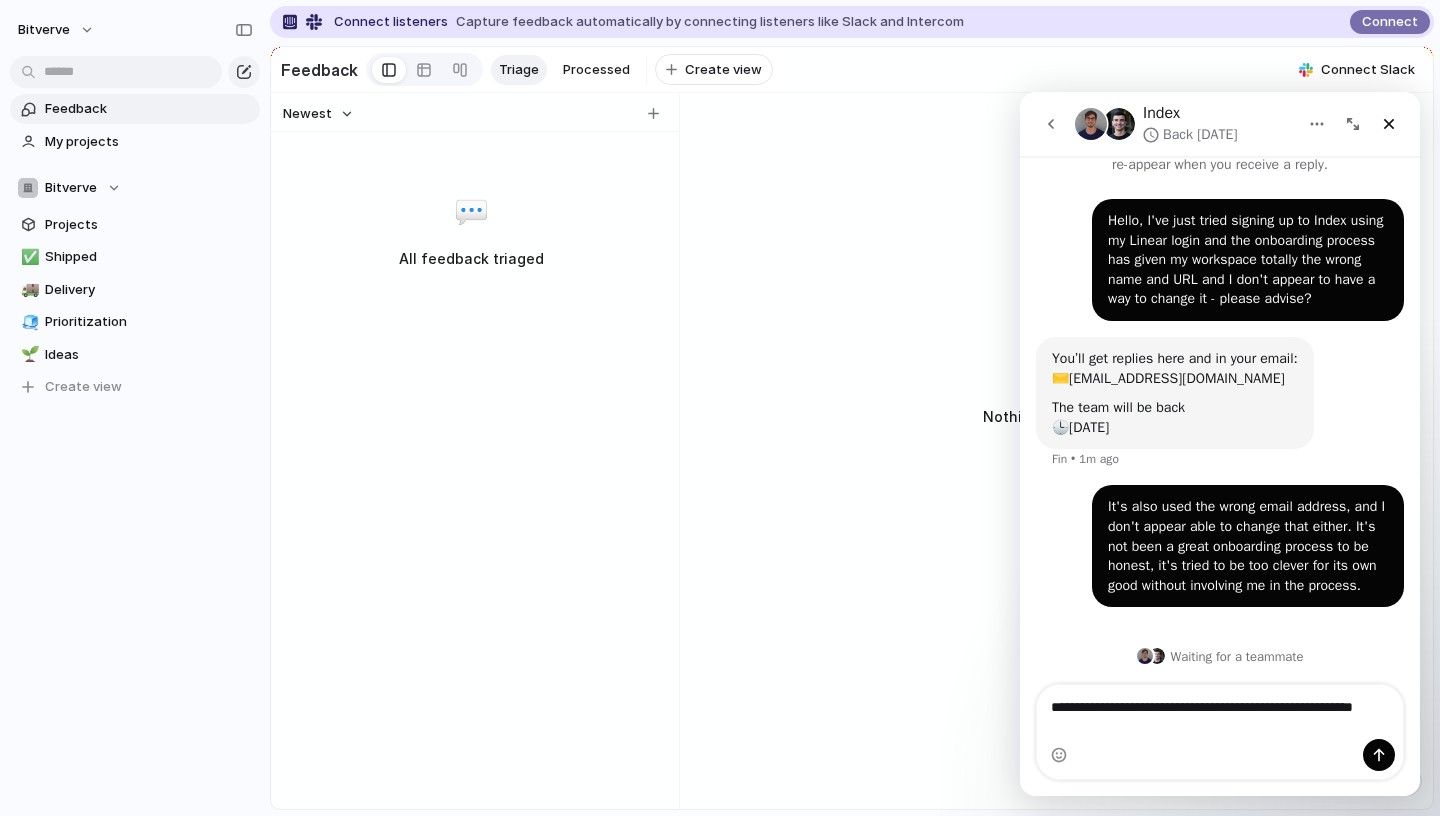 scroll, scrollTop: 80, scrollLeft: 0, axis: vertical 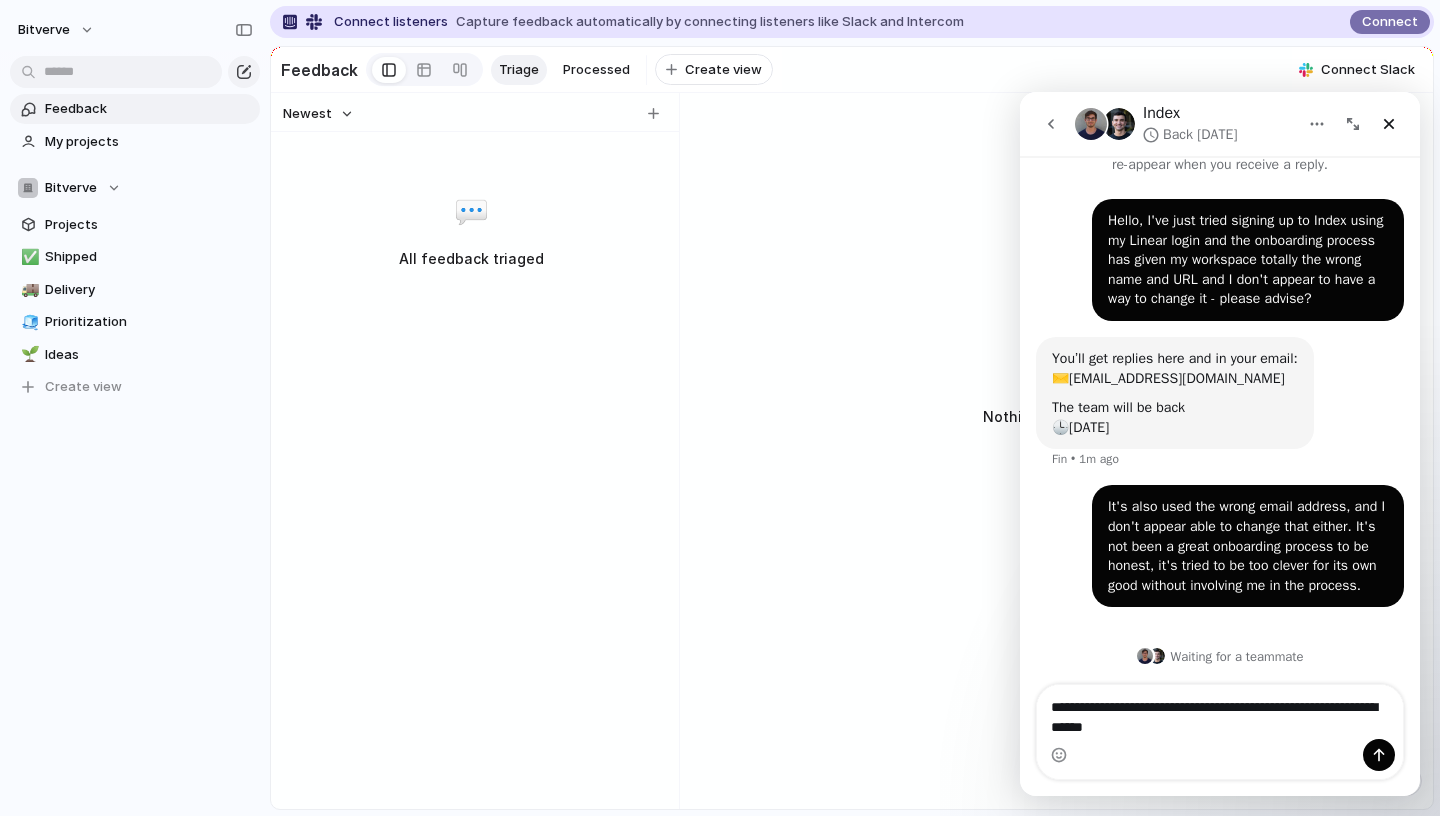 type on "**********" 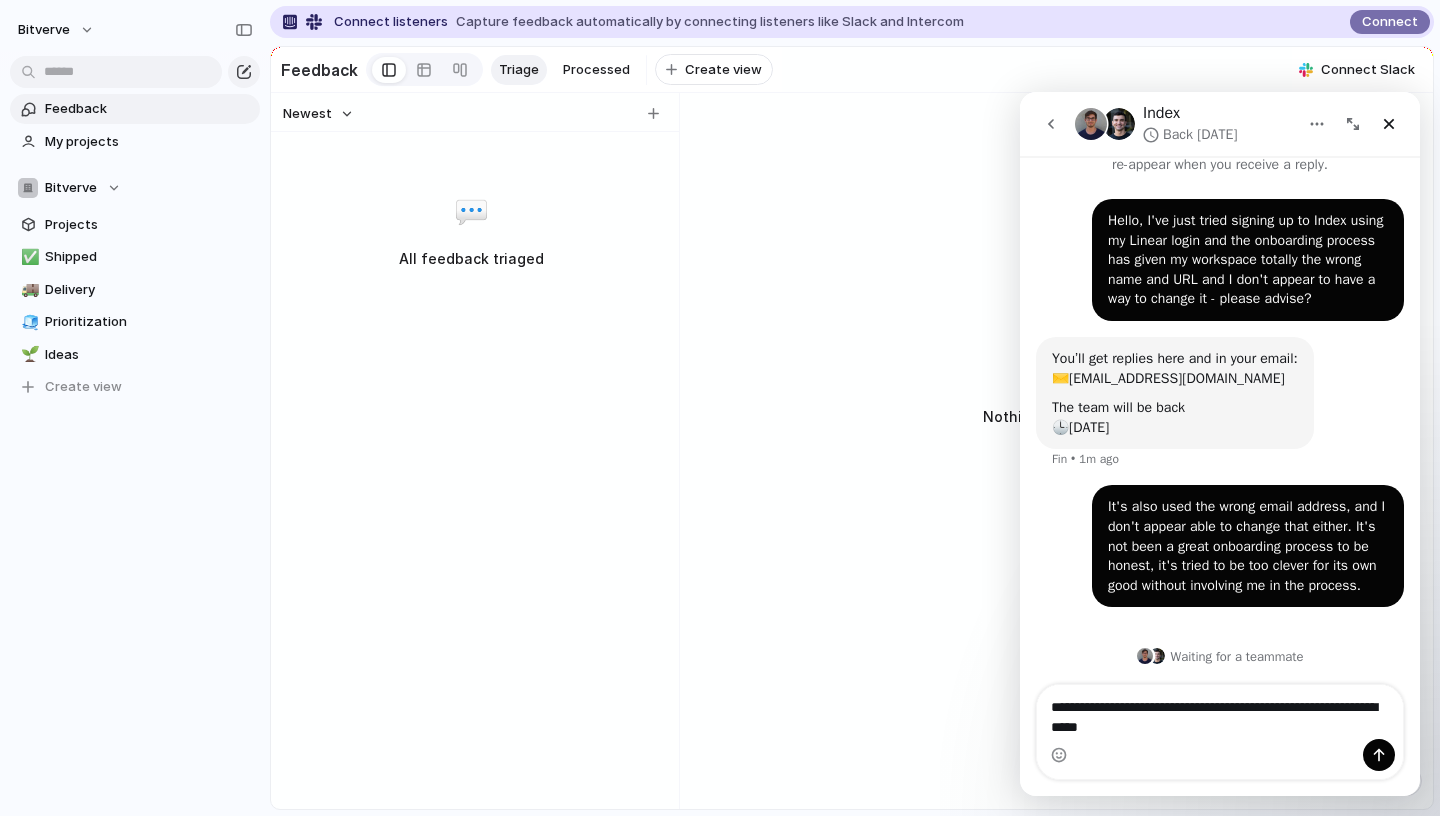 type 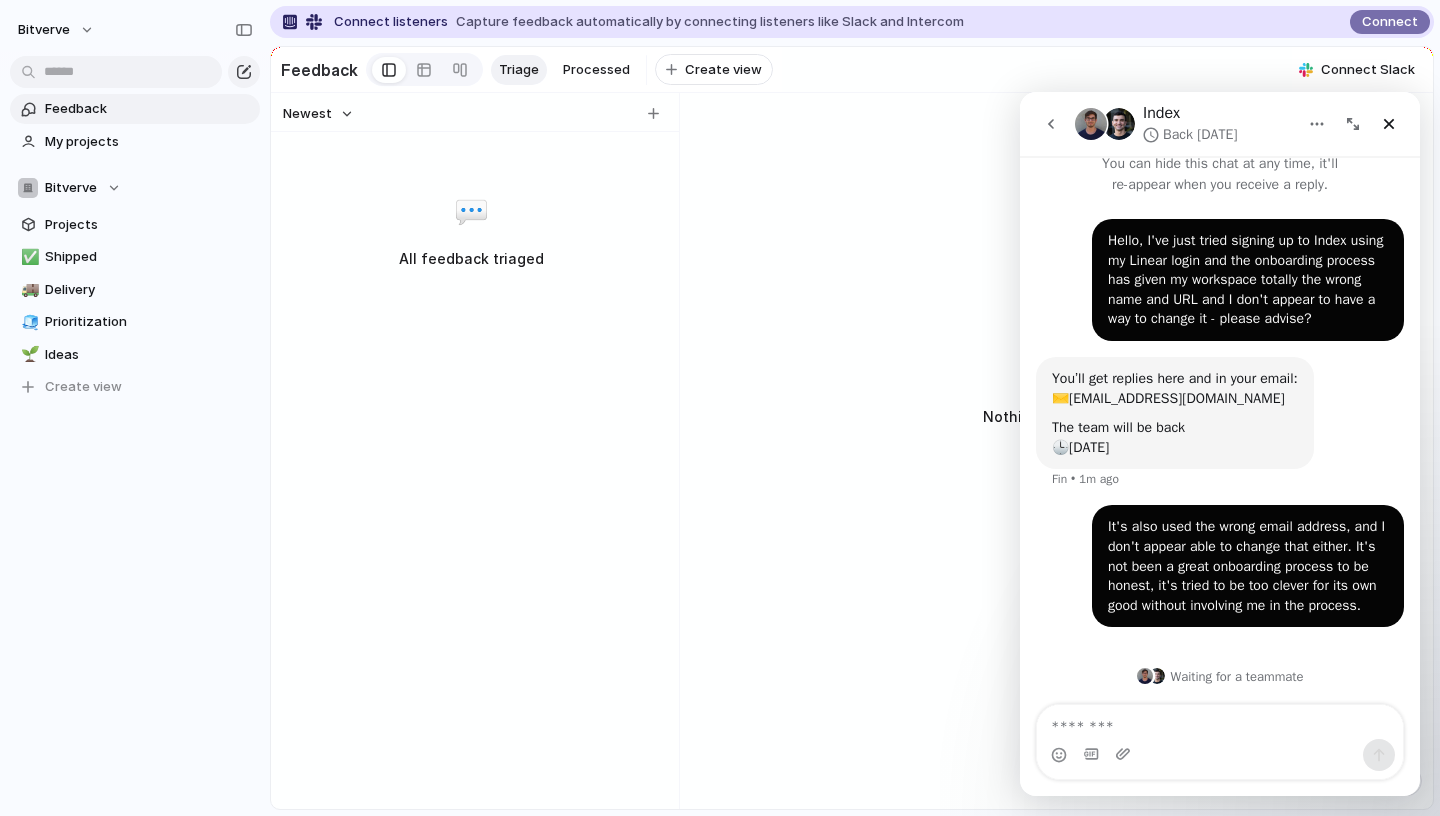 scroll, scrollTop: 60, scrollLeft: 0, axis: vertical 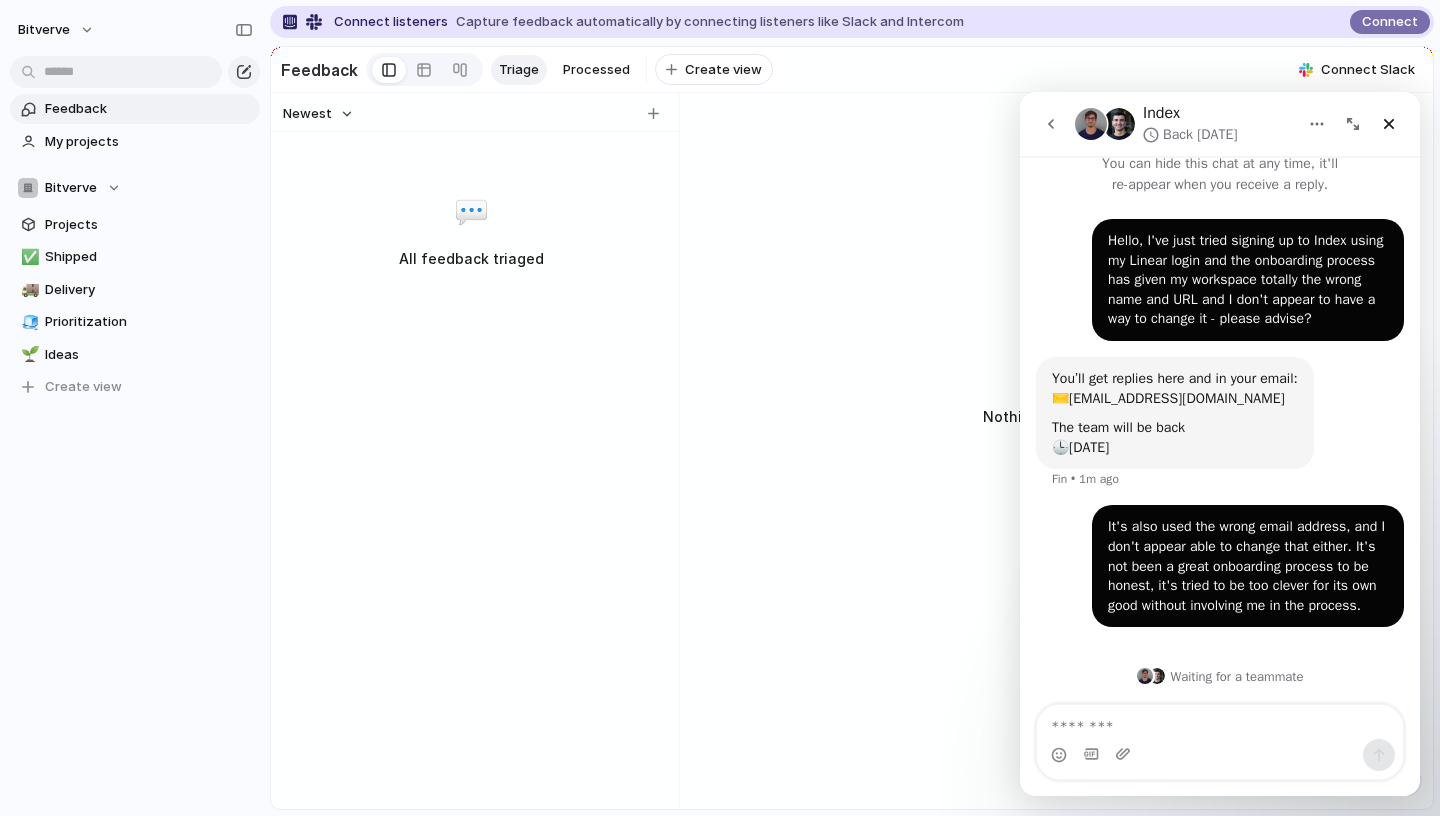 click on "💭 Nothing to see here..." at bounding box center (1060, 551) 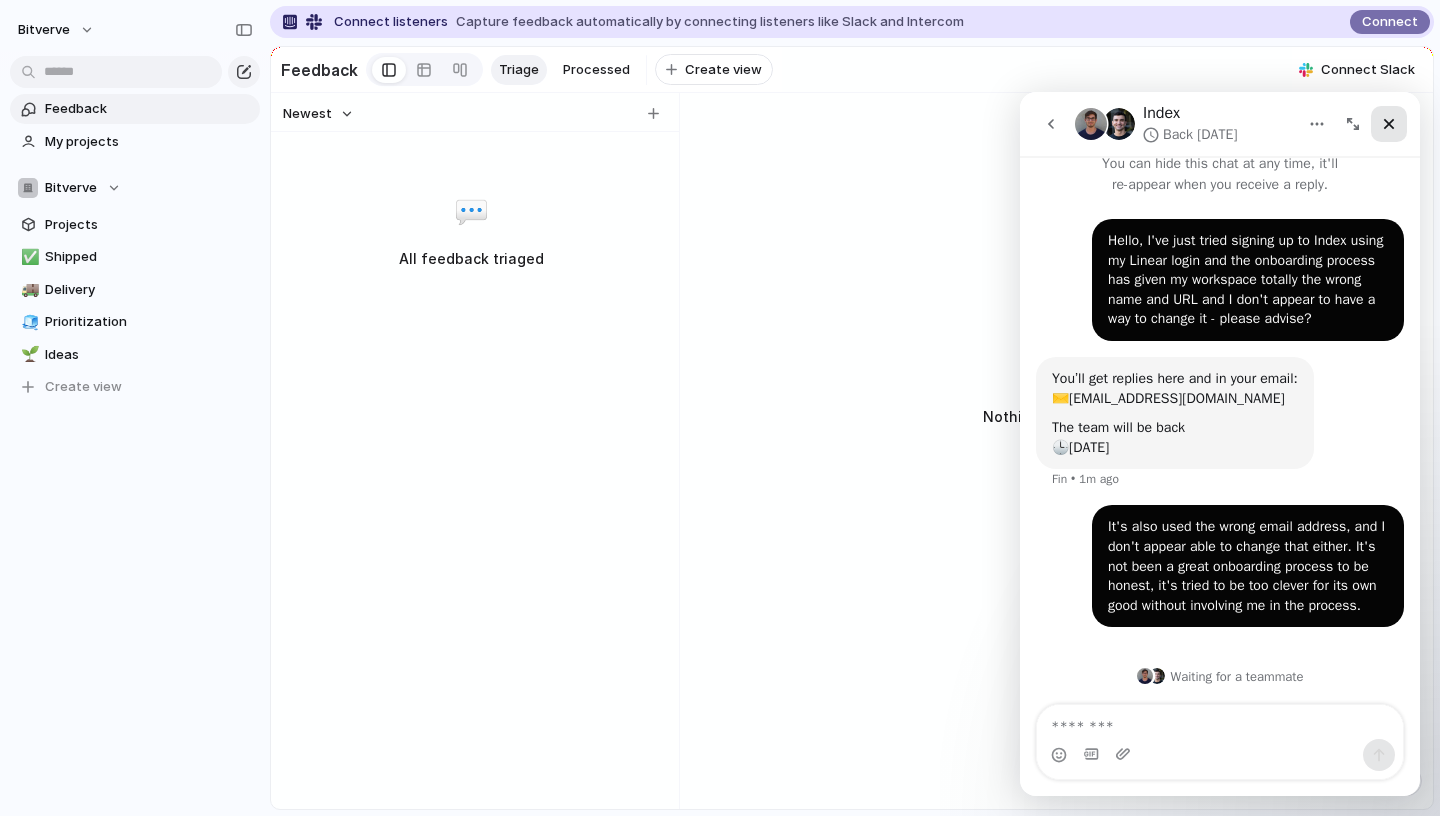drag, startPoint x: 1389, startPoint y: 112, endPoint x: 2408, endPoint y: 208, distance: 1023.5121 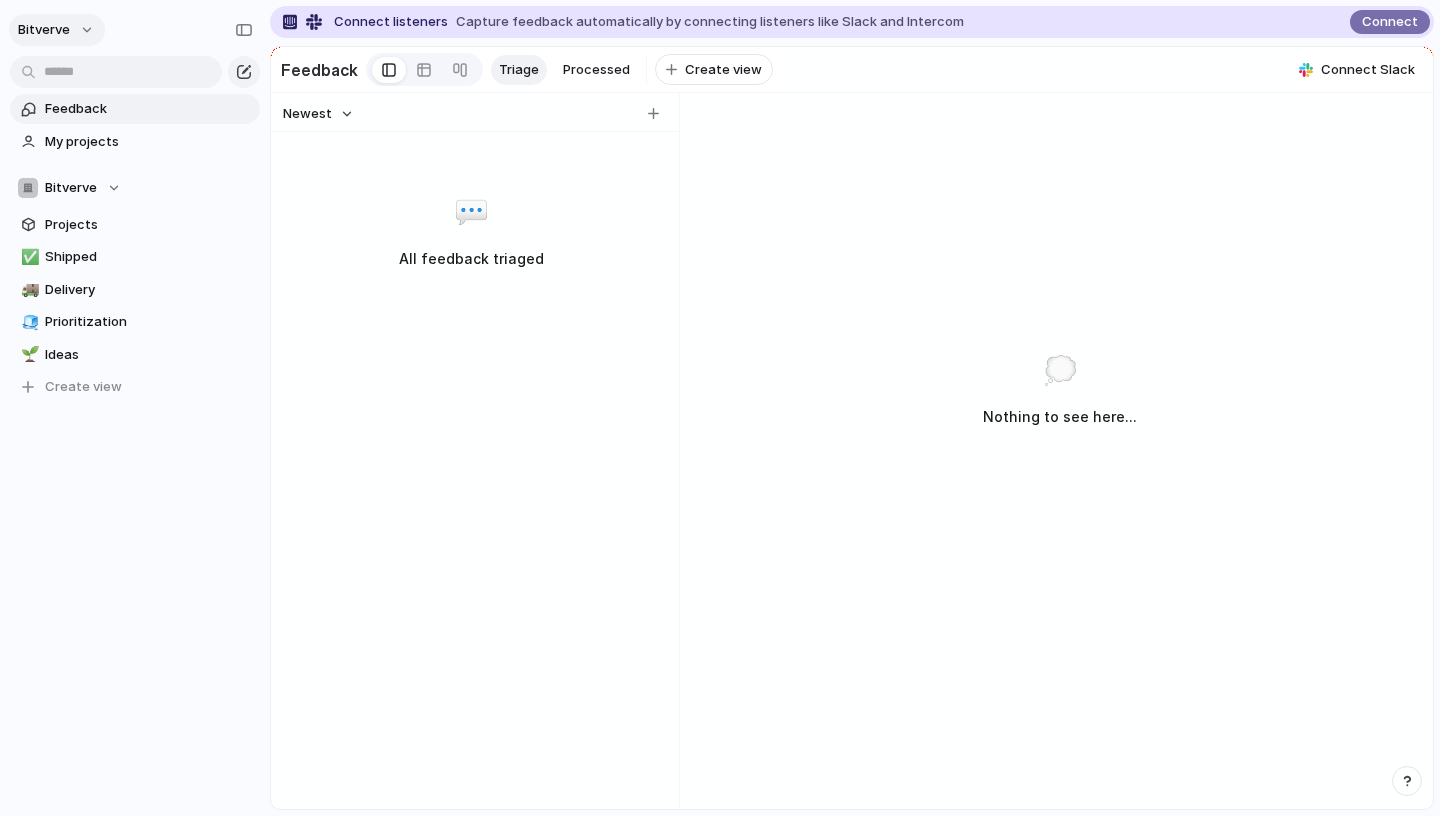 click on "bitverve" at bounding box center (57, 30) 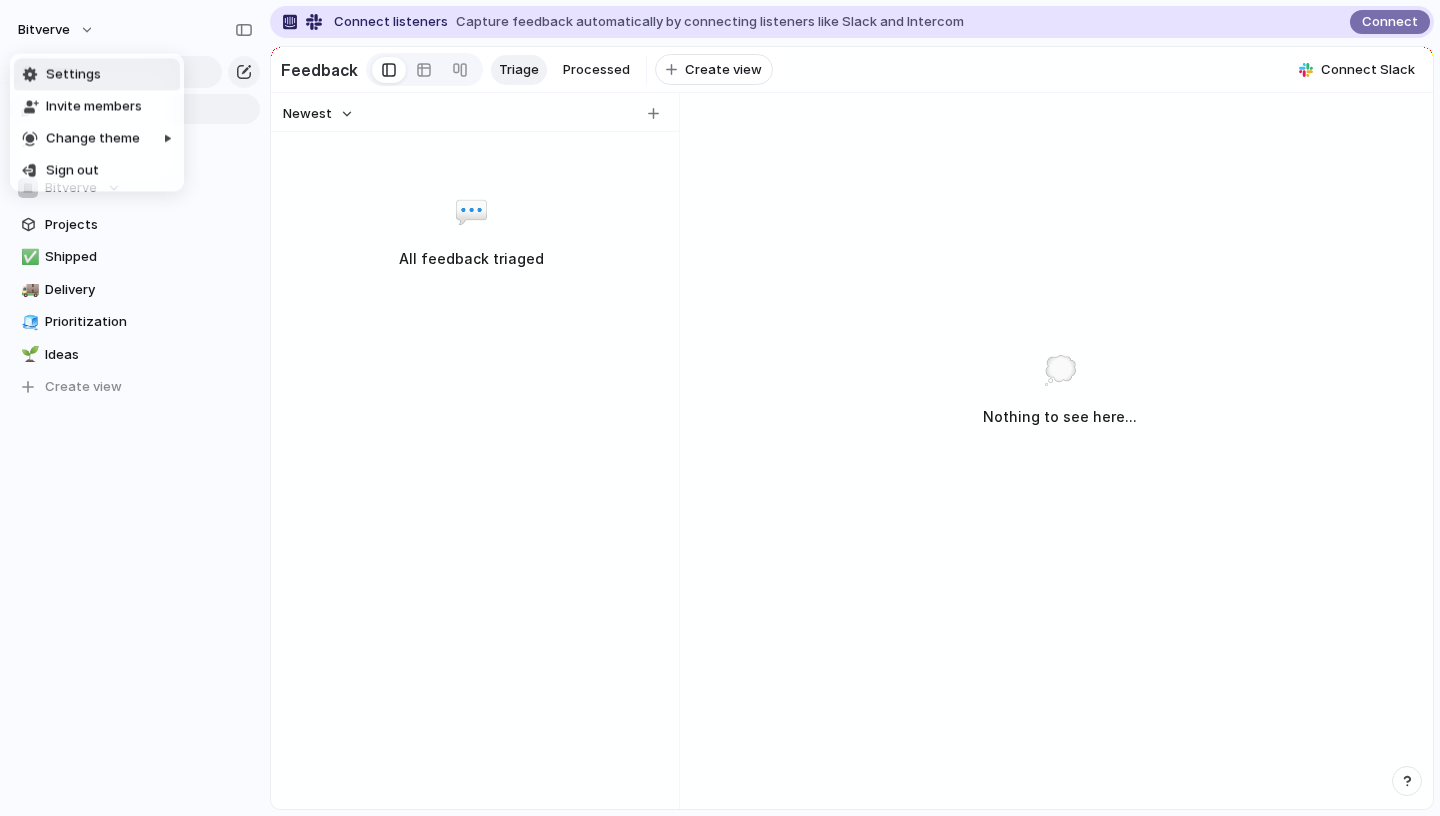 click on "Settings" at bounding box center [97, 75] 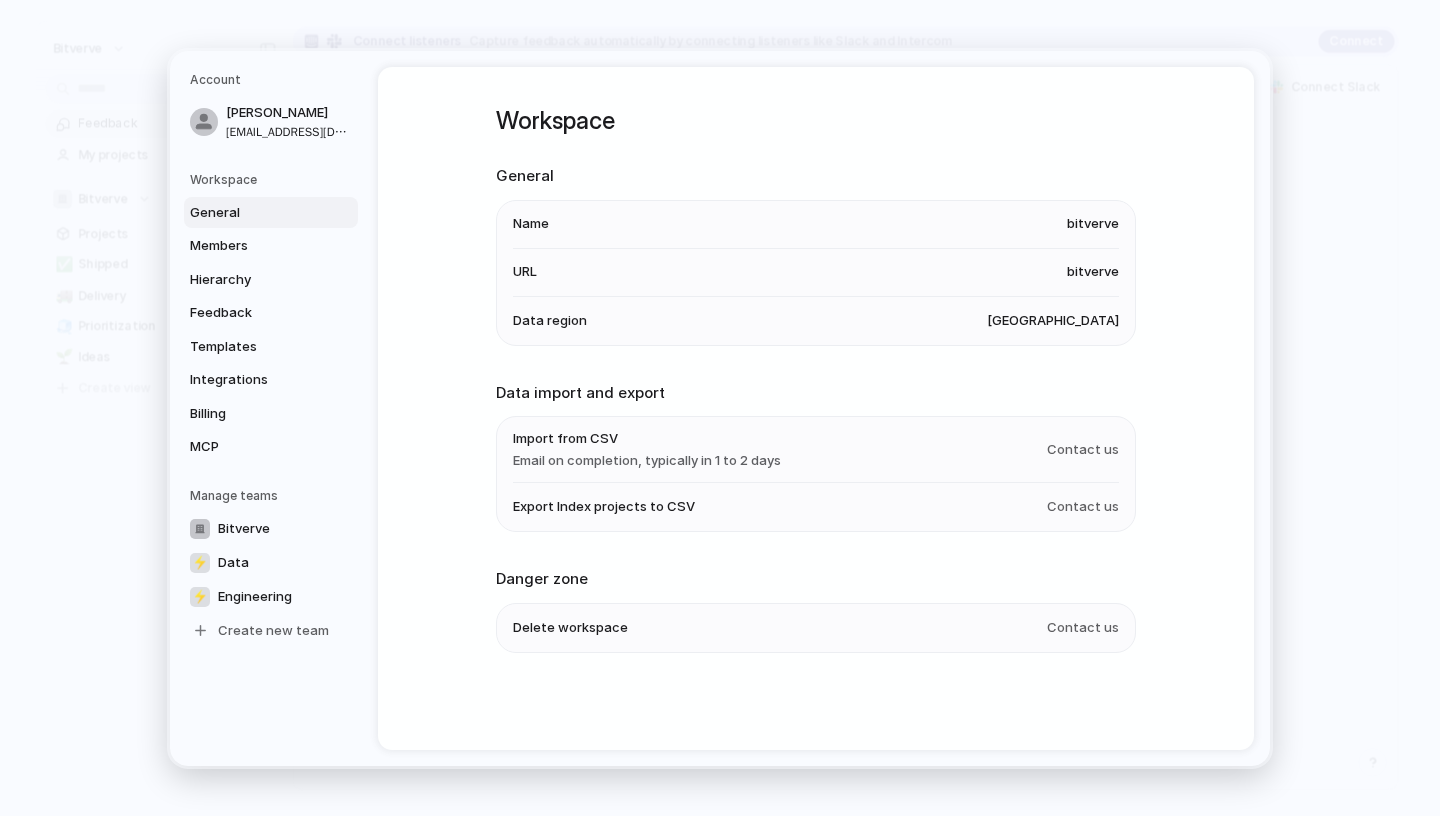 click on "Name bitverve" at bounding box center (816, 224) 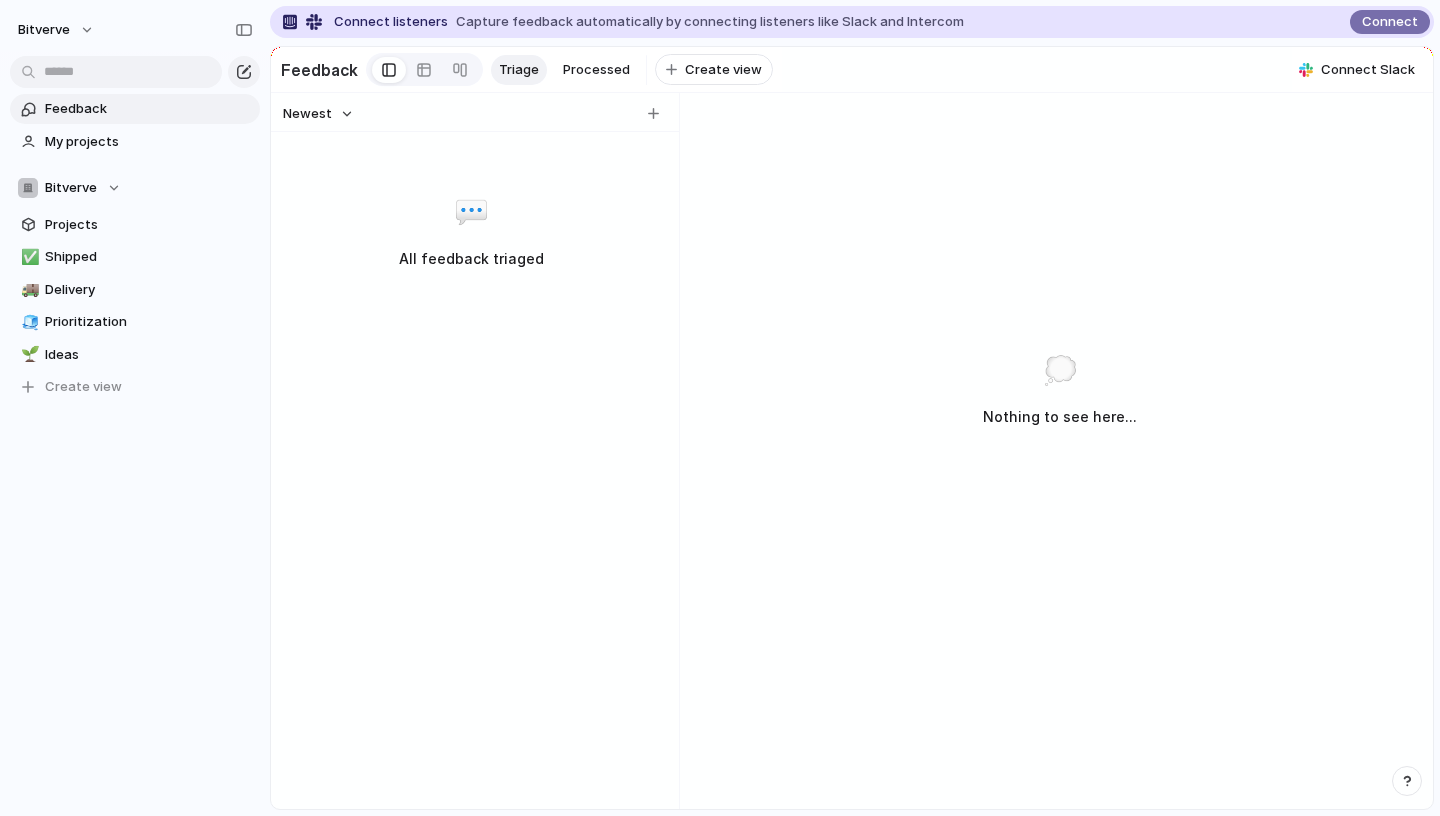 click at bounding box center [1407, 781] 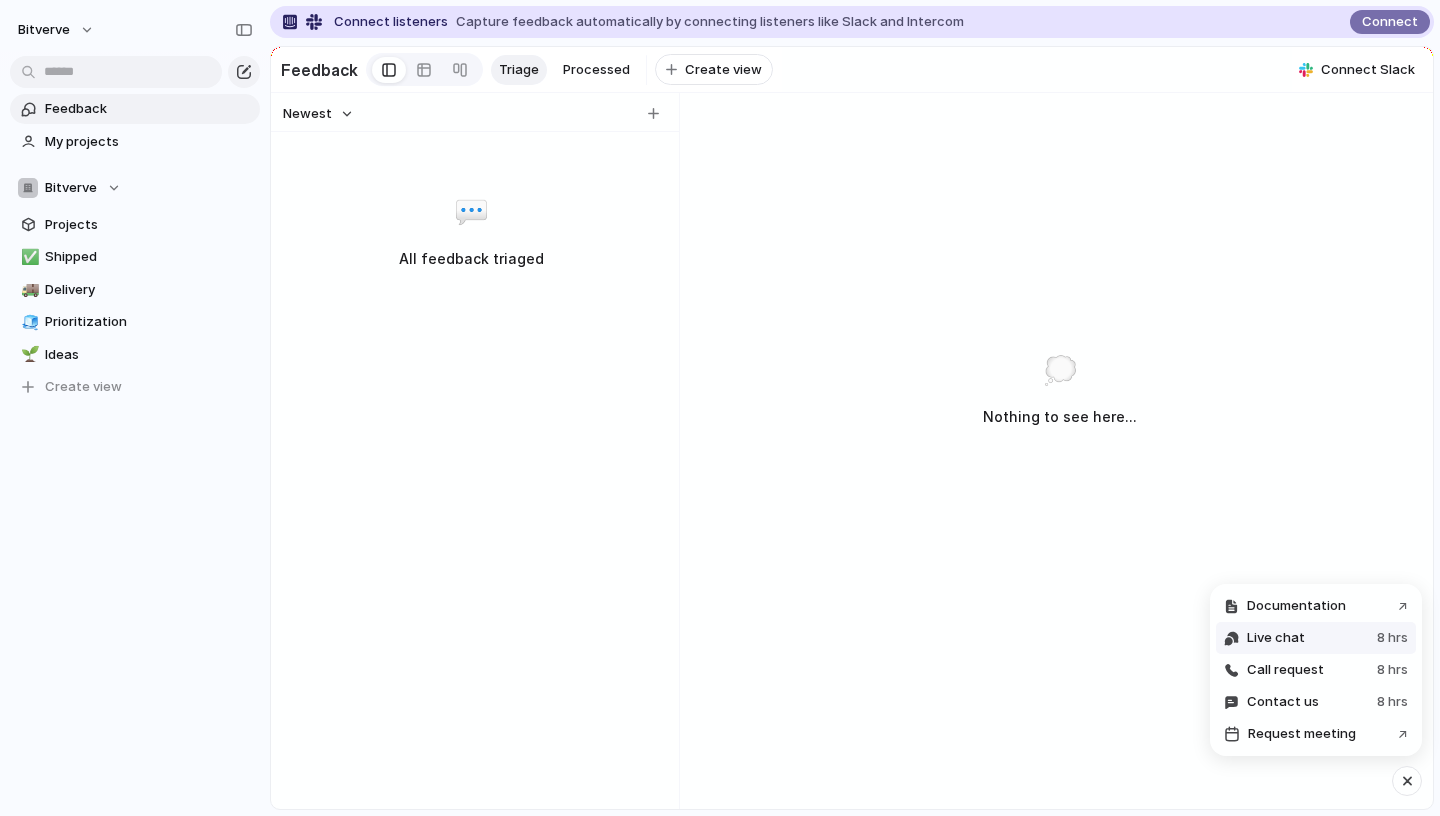 click on "Live chat" at bounding box center (1276, 638) 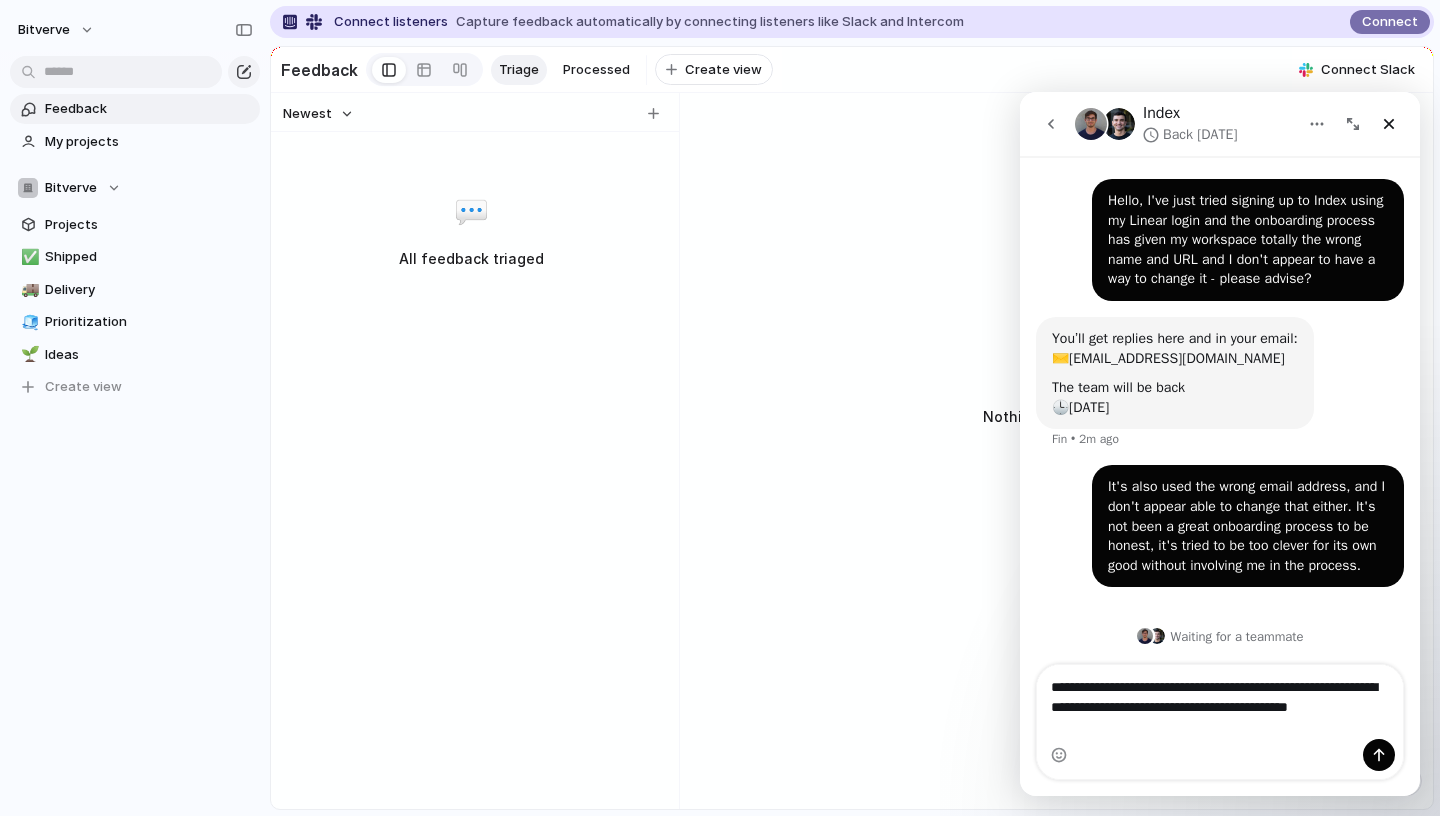 scroll, scrollTop: 100, scrollLeft: 0, axis: vertical 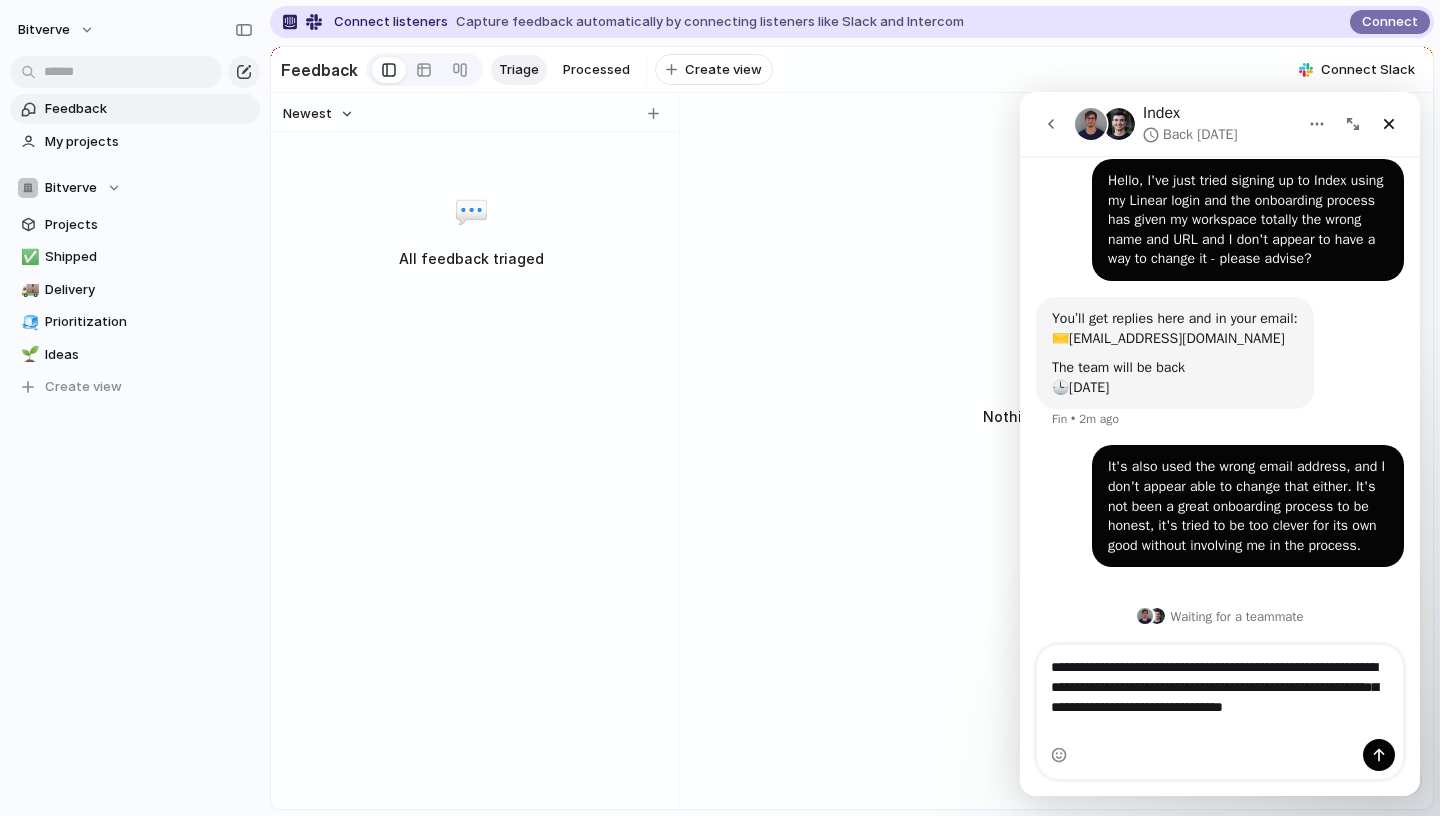 type on "**********" 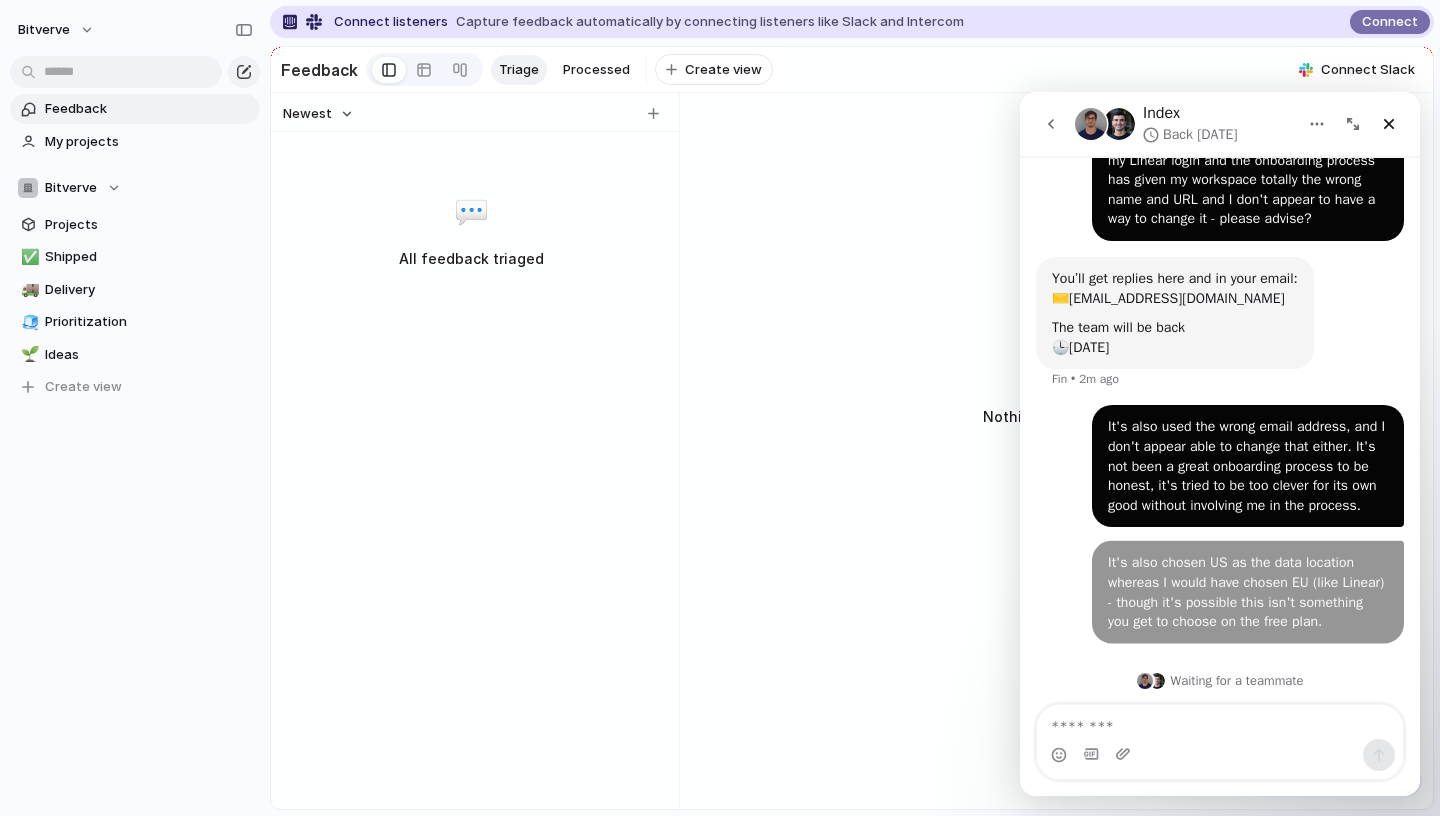 scroll, scrollTop: 184, scrollLeft: 0, axis: vertical 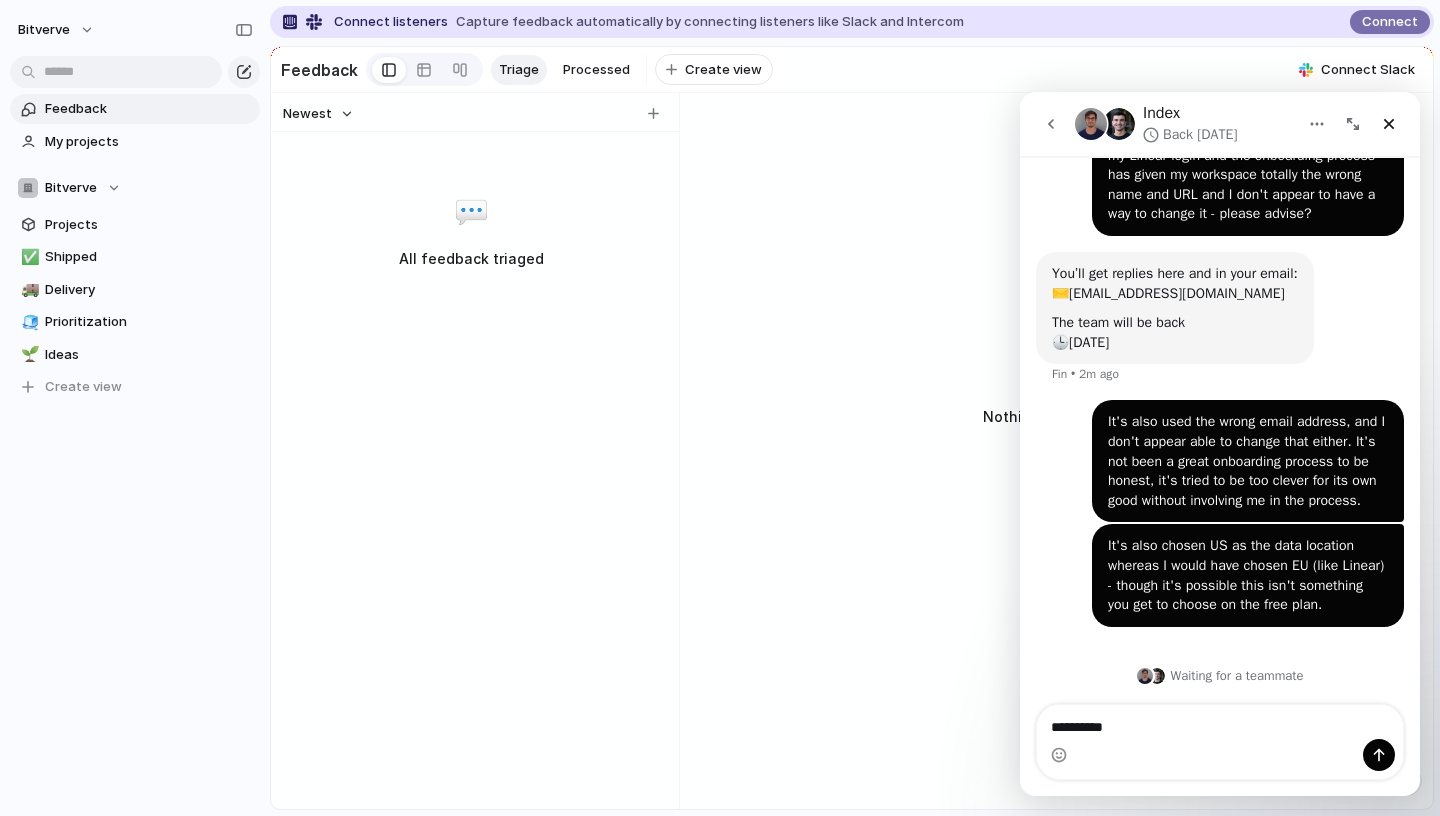 type on "**********" 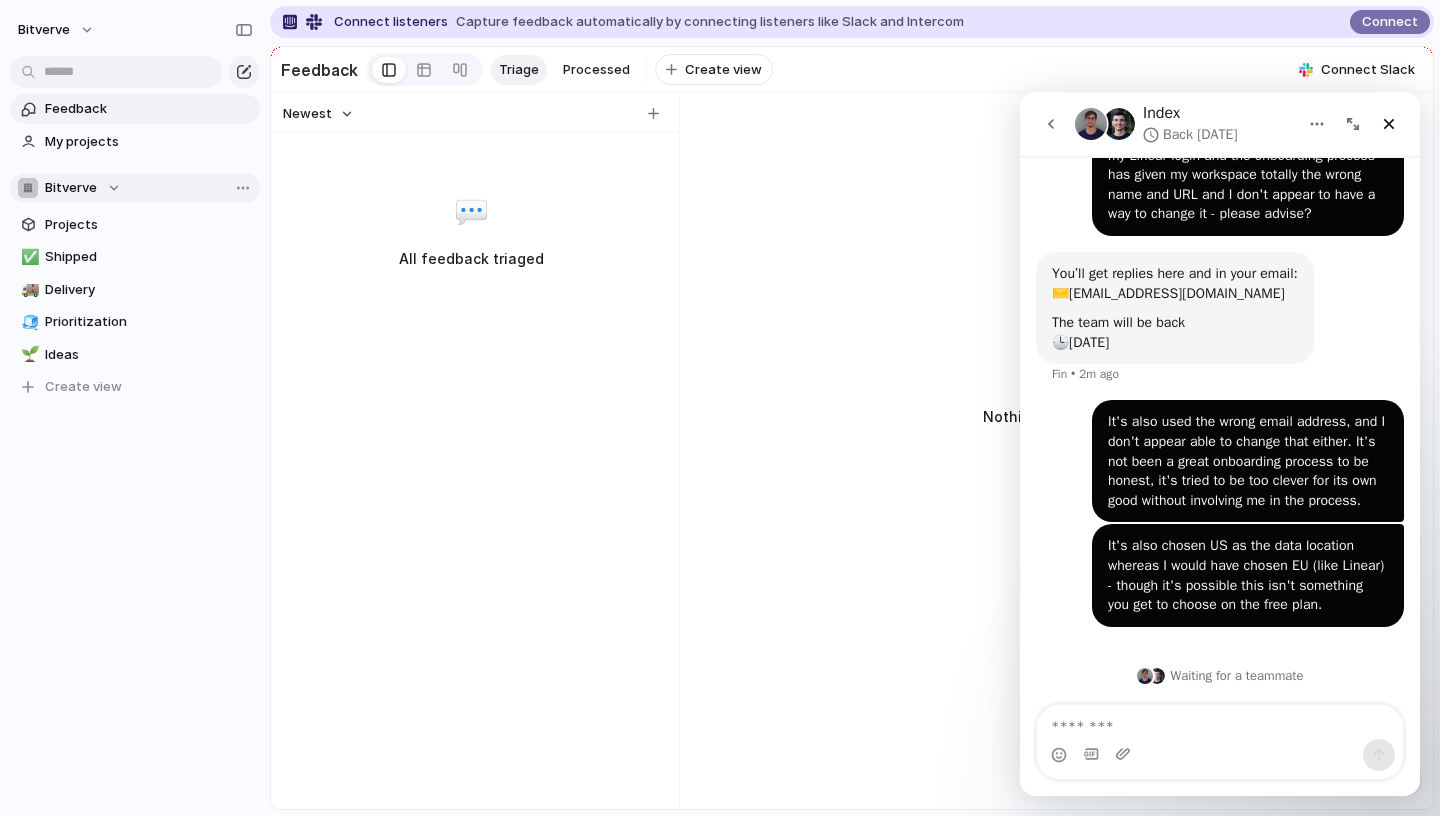 click on "Bitverve" at bounding box center [69, 188] 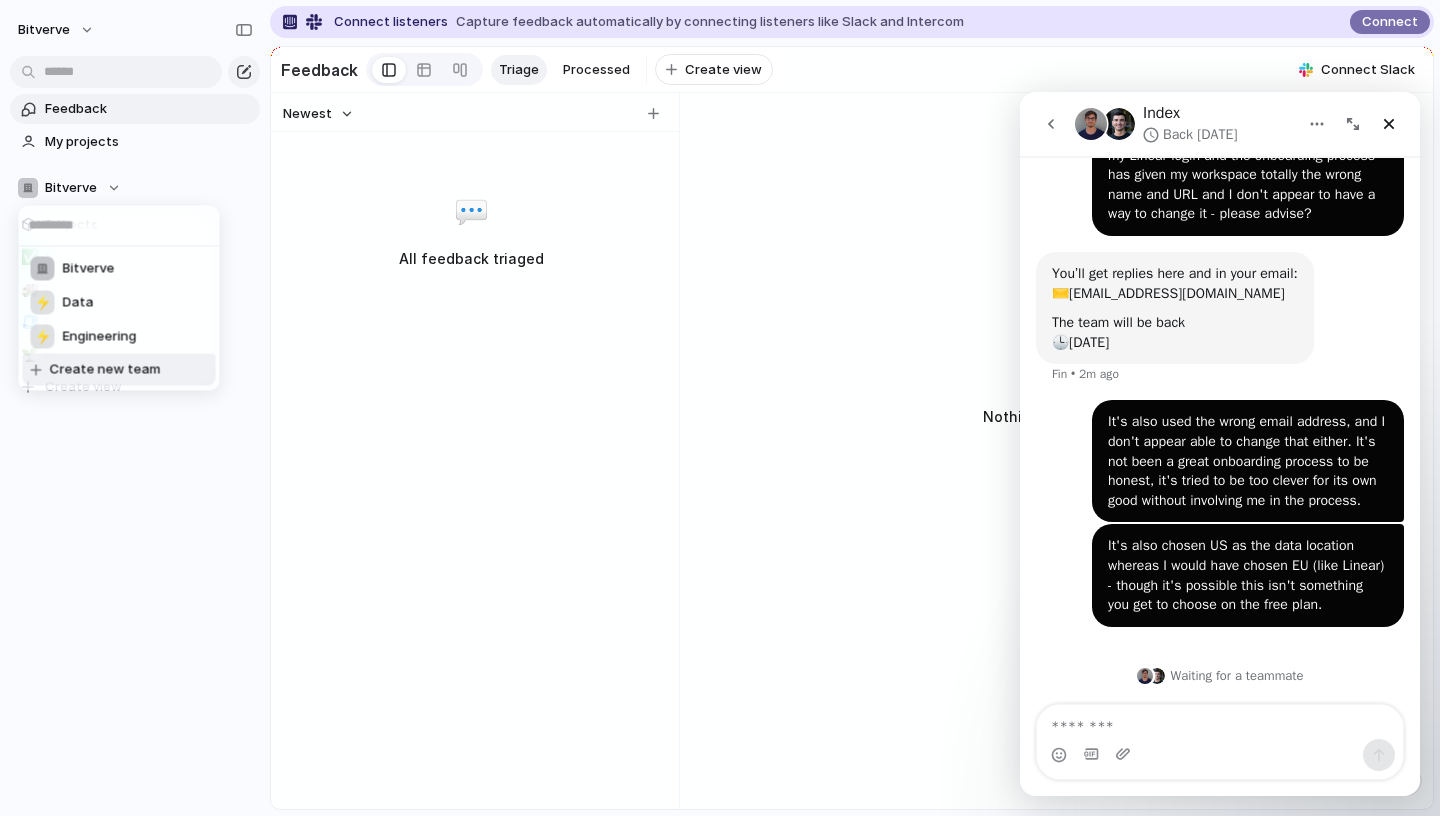 click on "Bitverve   ⚡ Data   ⚡ Engineering   Create new team" at bounding box center [720, 408] 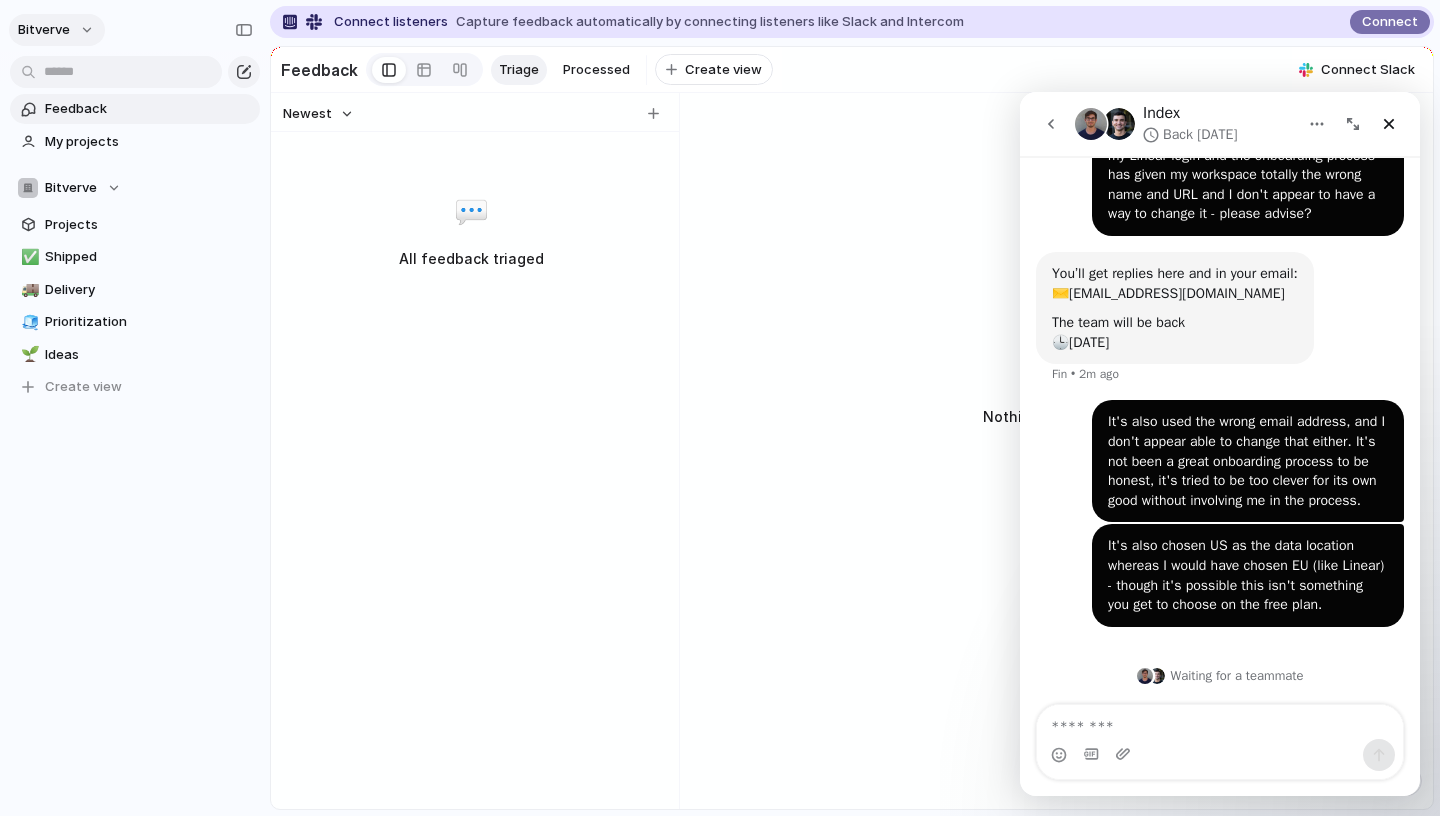 click on "bitverve" at bounding box center [44, 30] 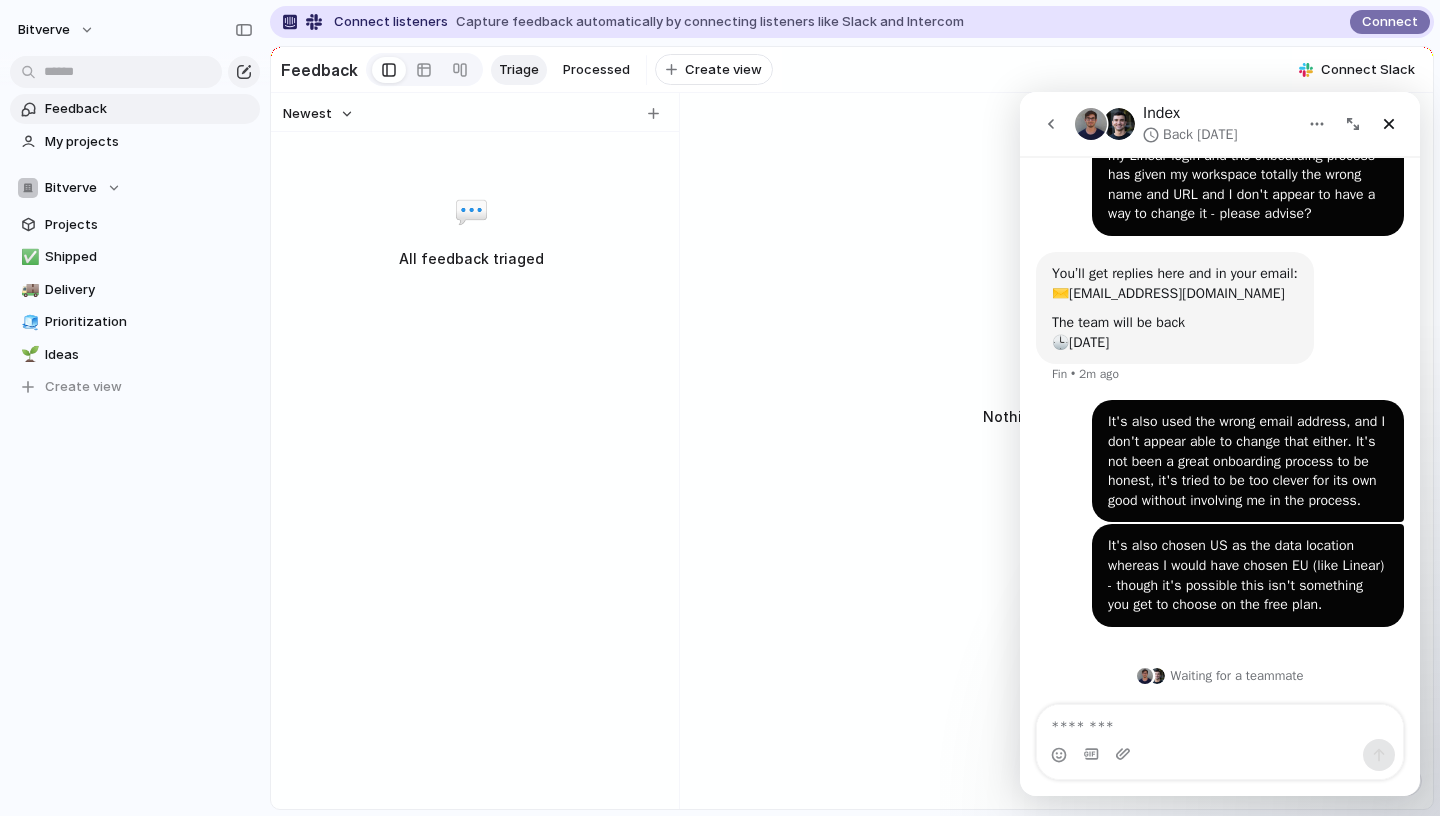 click on "Settings   Invite members   Change theme   Sign out" at bounding box center [720, 408] 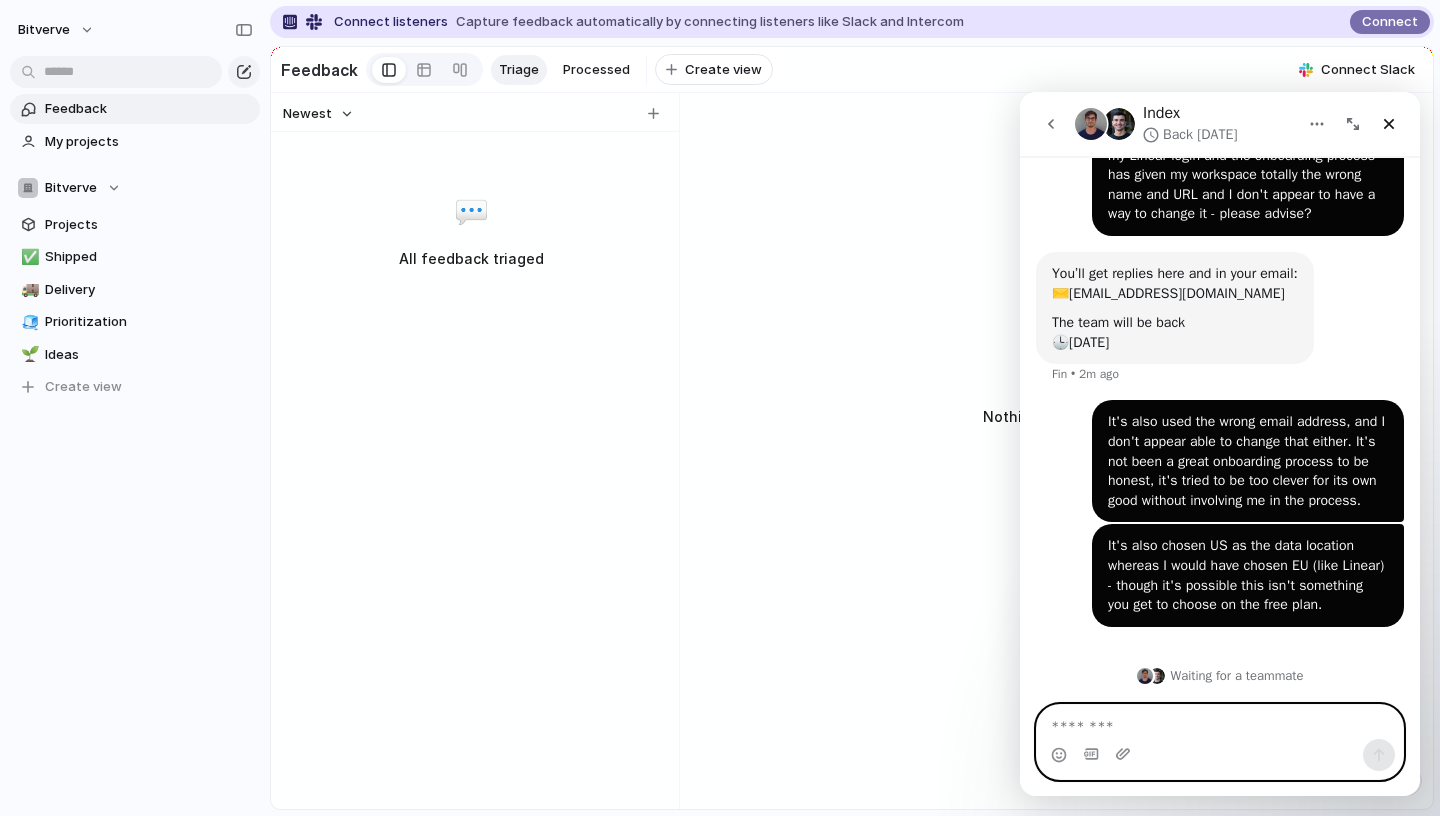 click at bounding box center (1220, 722) 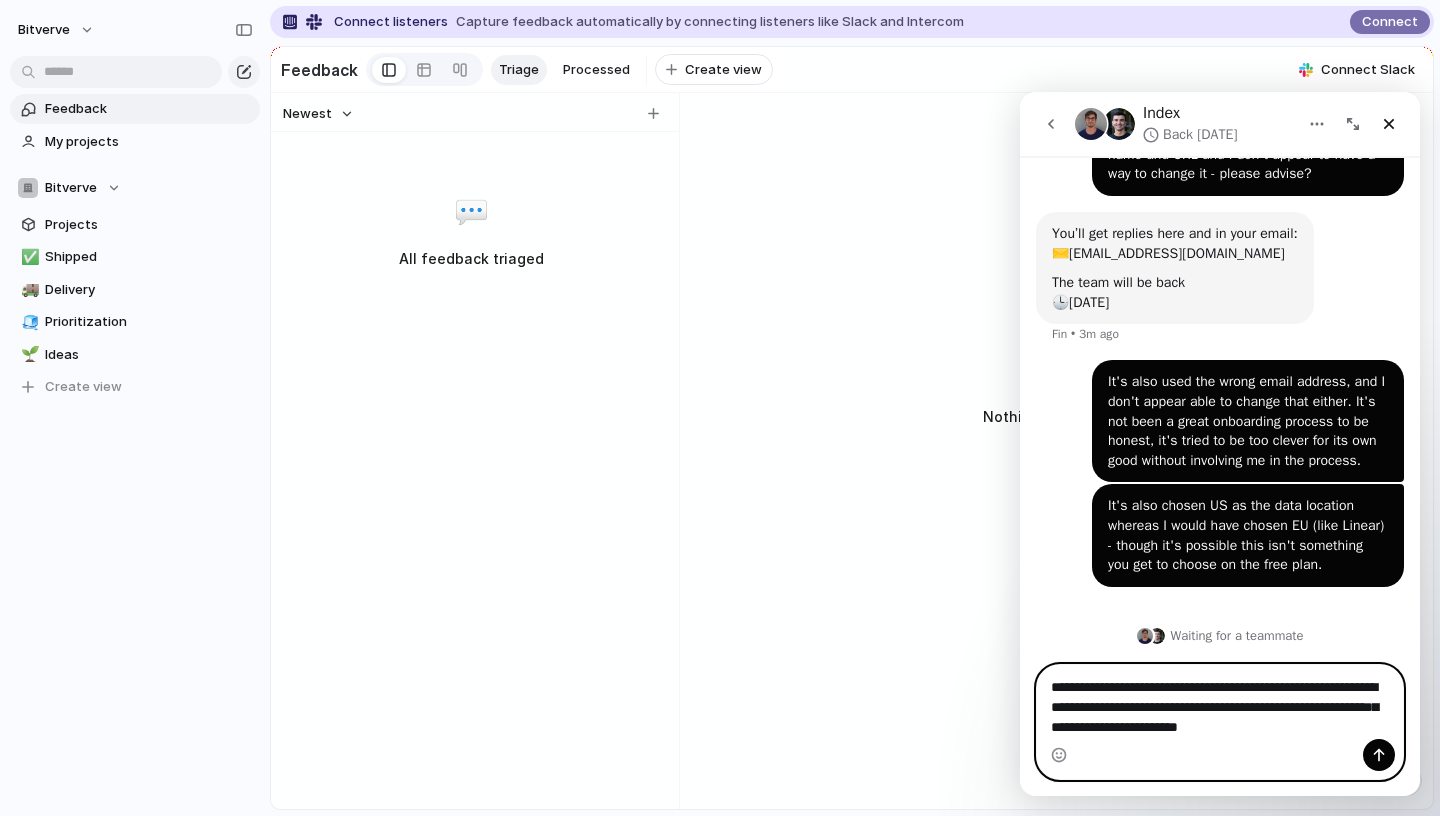 scroll, scrollTop: 244, scrollLeft: 0, axis: vertical 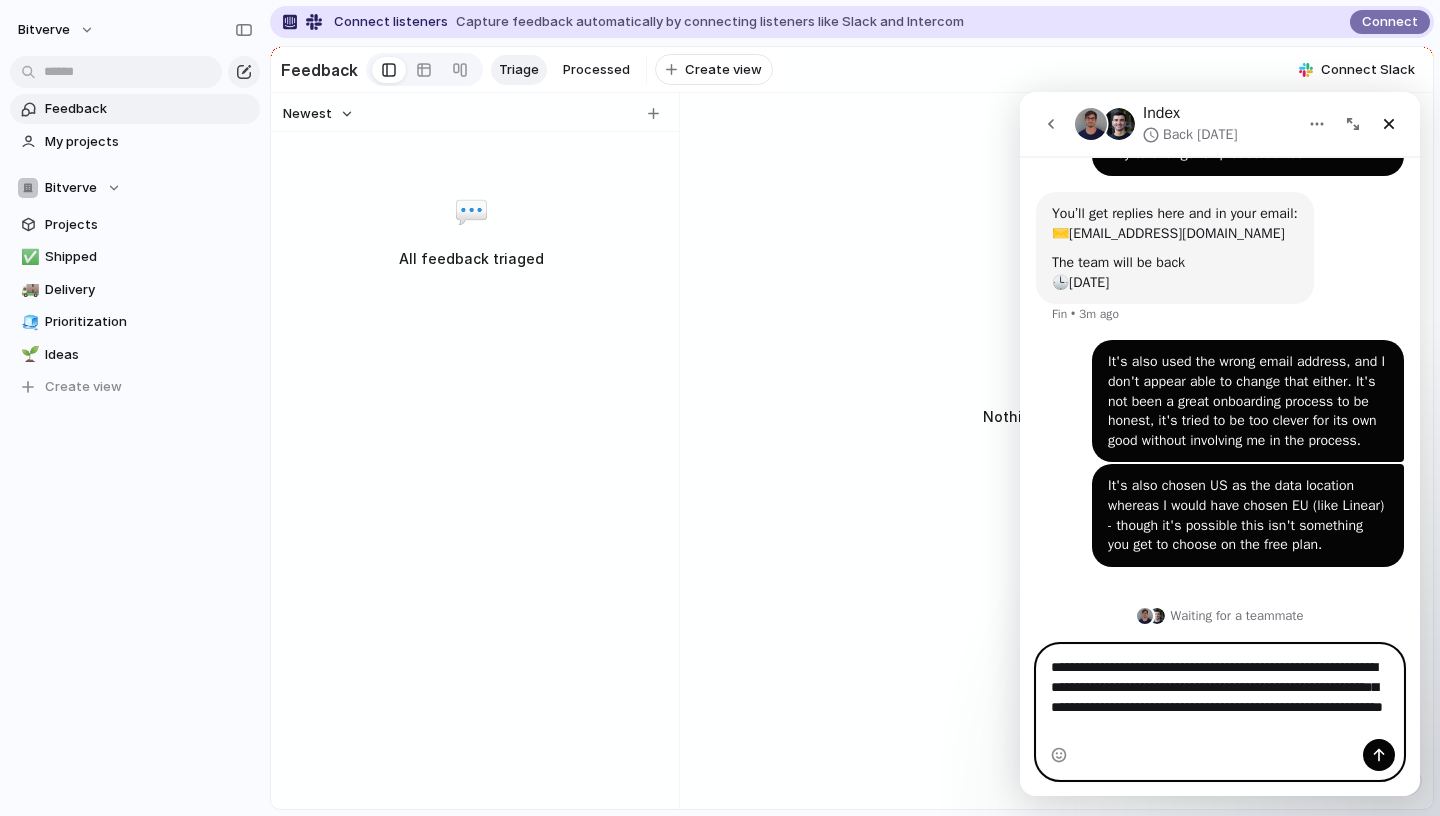 type on "**********" 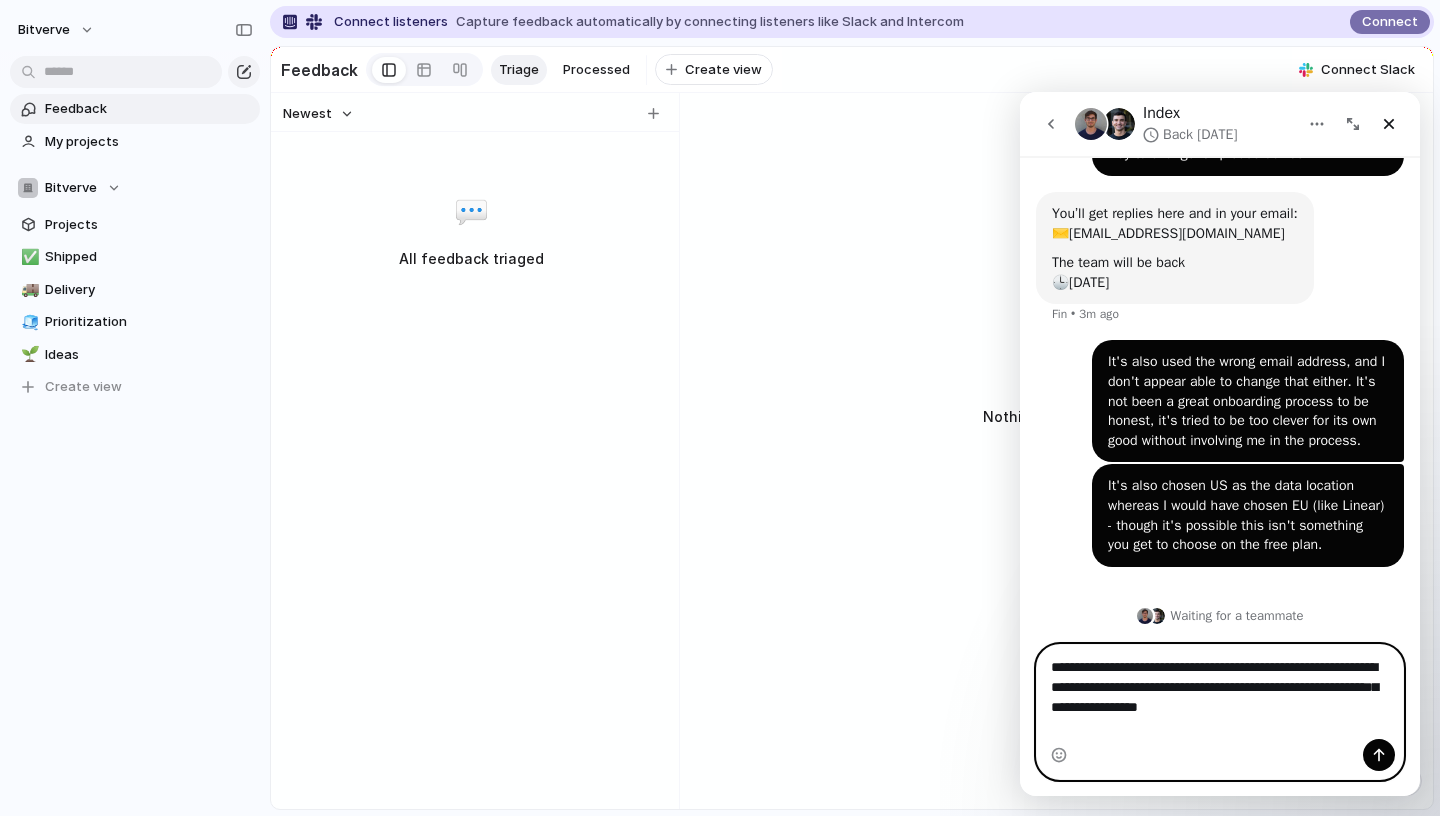 scroll, scrollTop: 224, scrollLeft: 0, axis: vertical 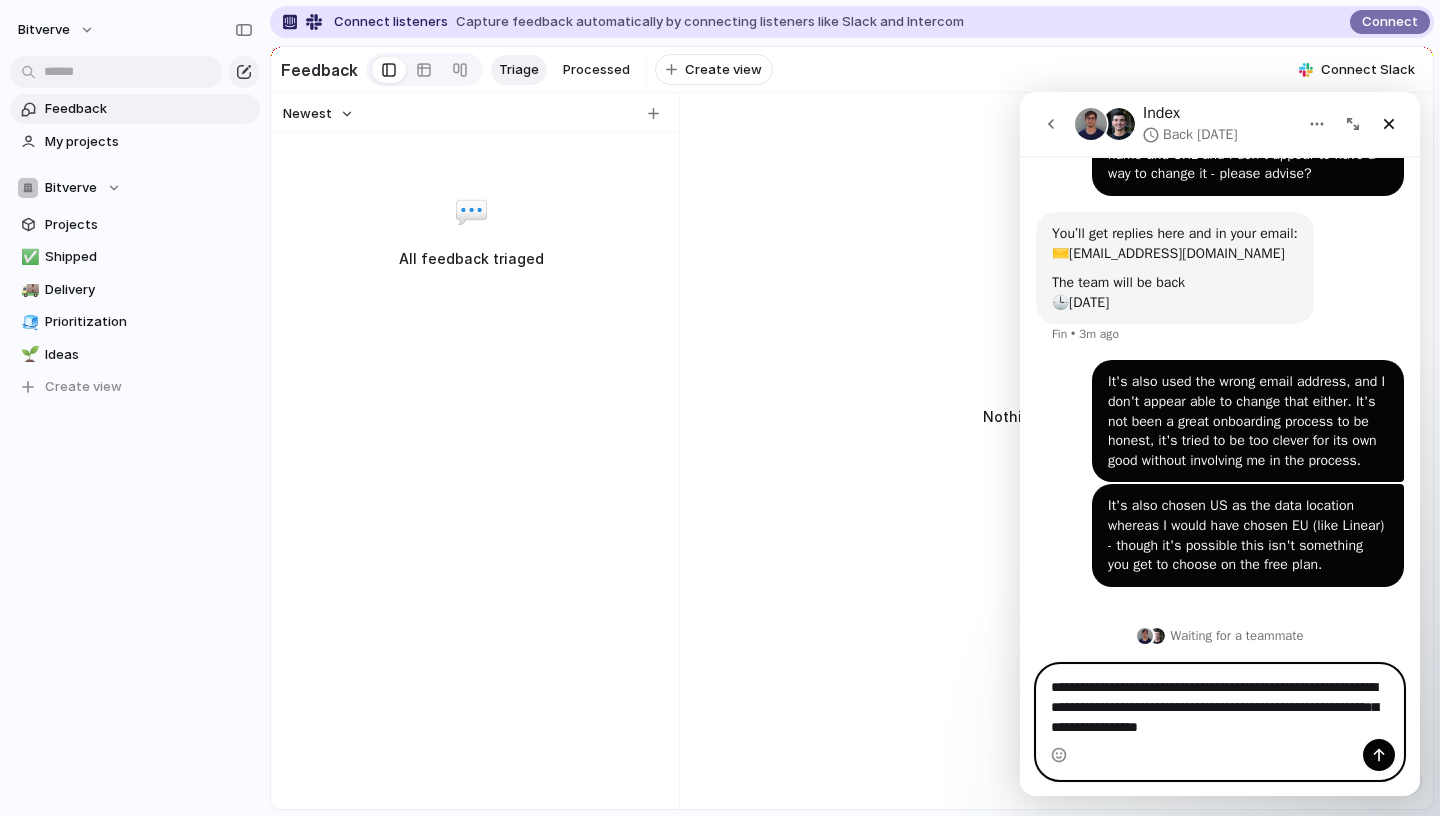 type 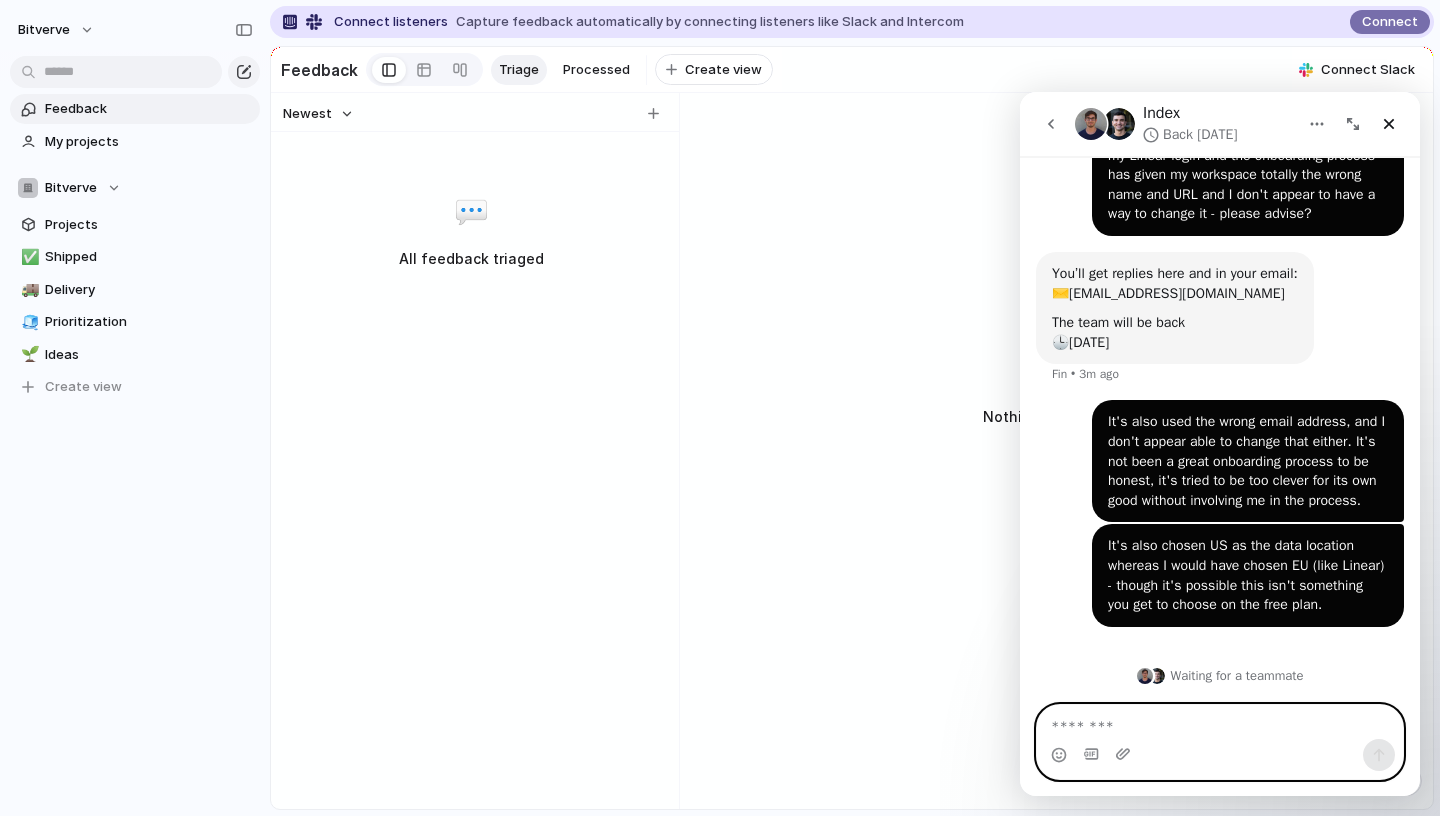 scroll, scrollTop: 184, scrollLeft: 0, axis: vertical 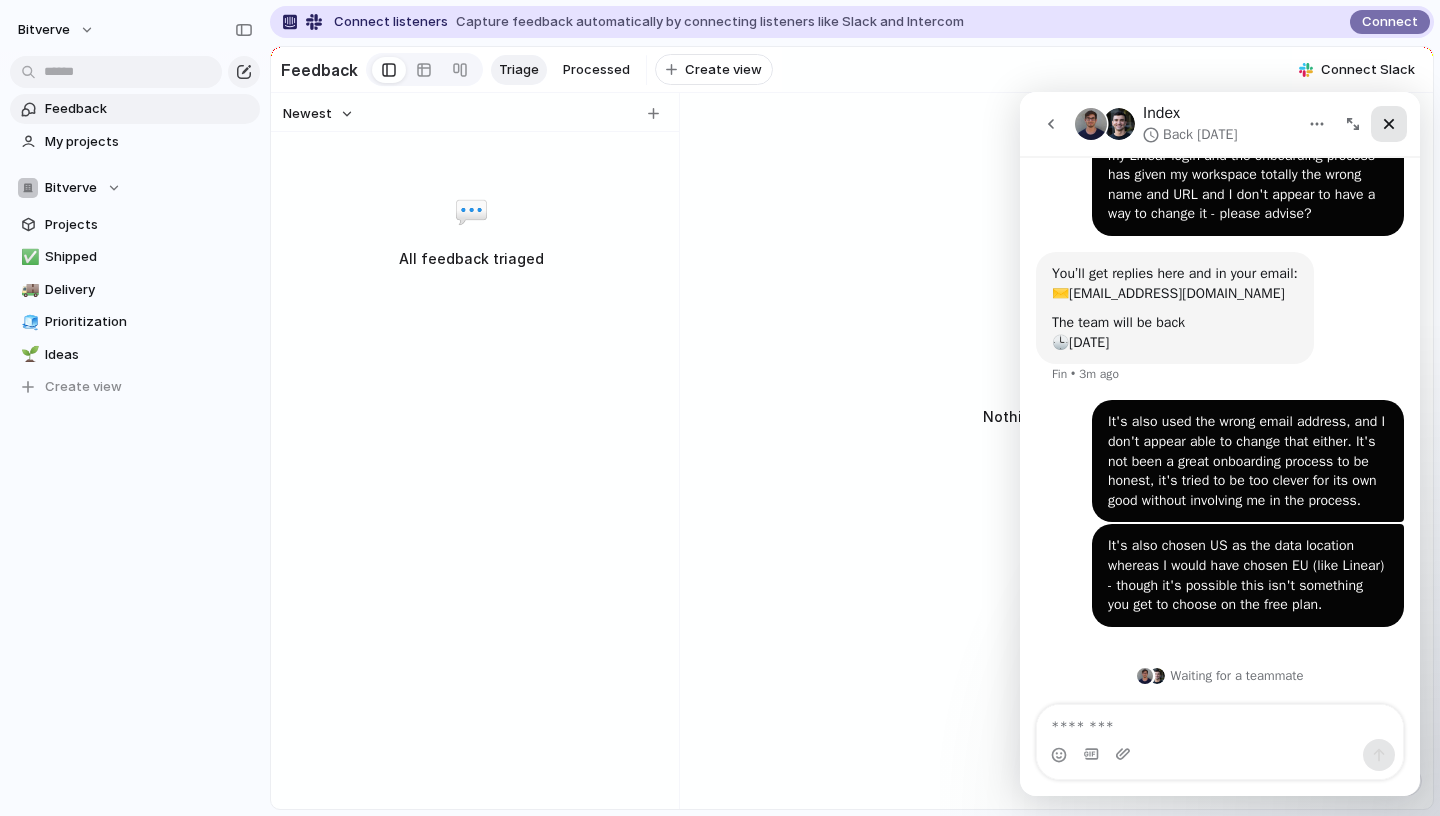 click 